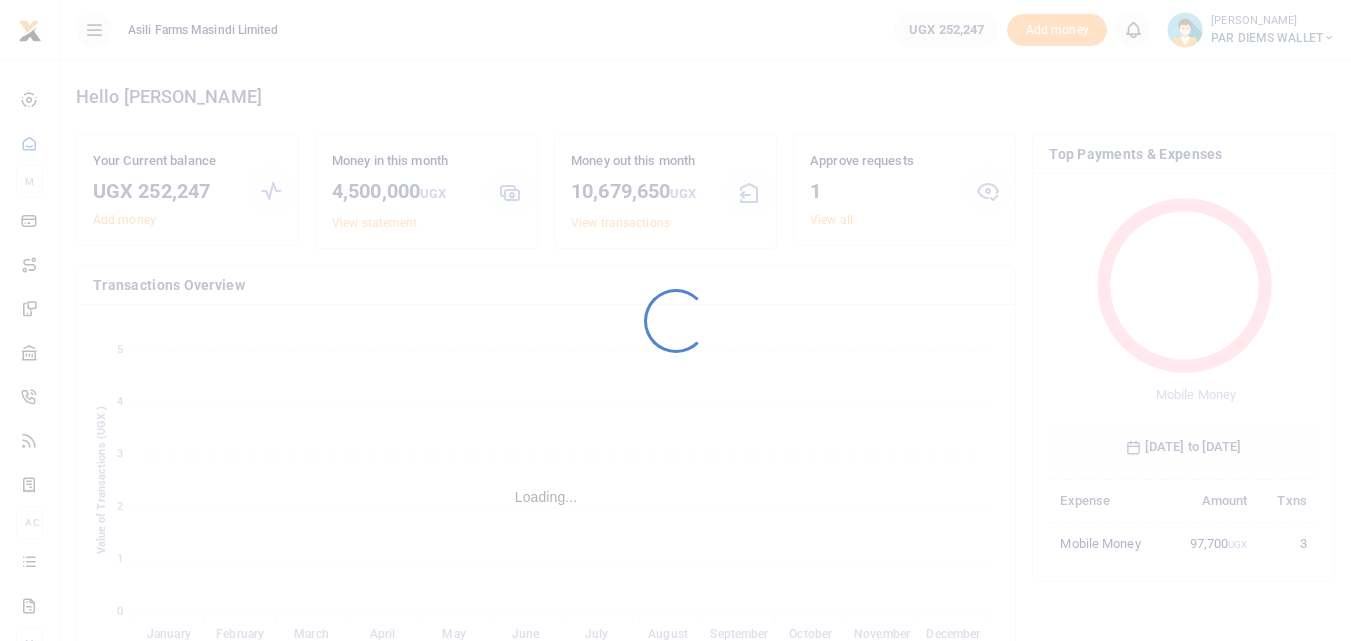 scroll, scrollTop: 0, scrollLeft: 0, axis: both 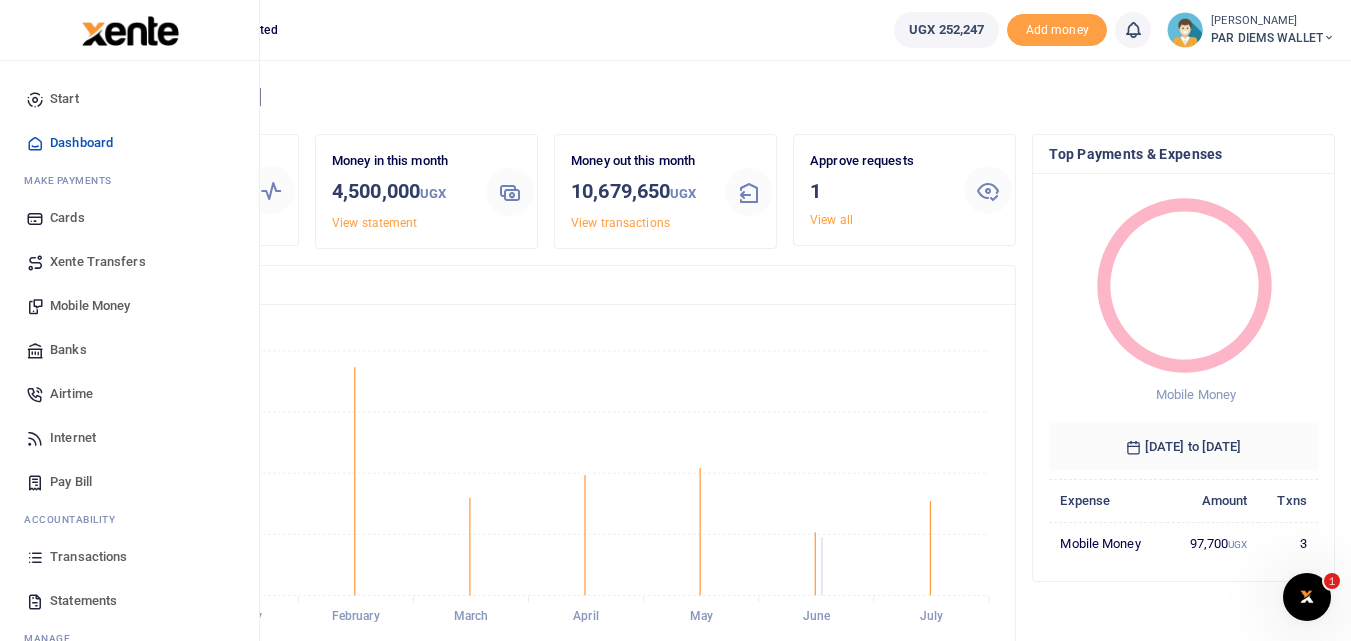 click at bounding box center (35, 557) 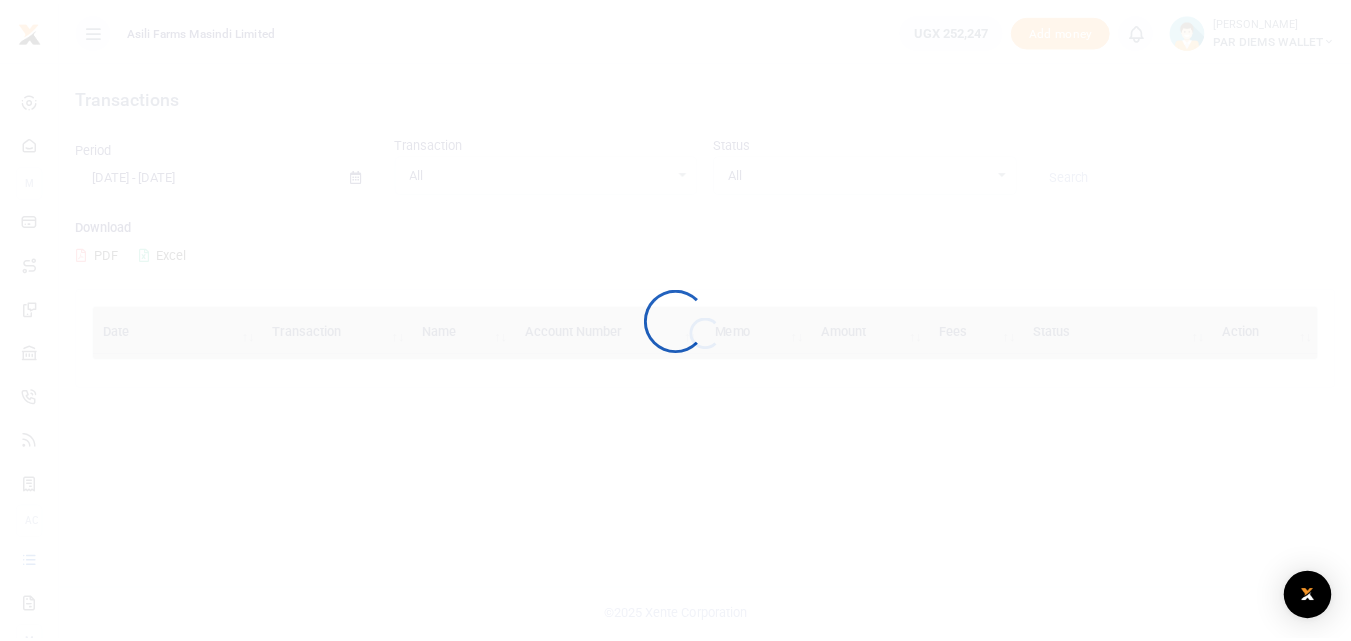 scroll, scrollTop: 0, scrollLeft: 0, axis: both 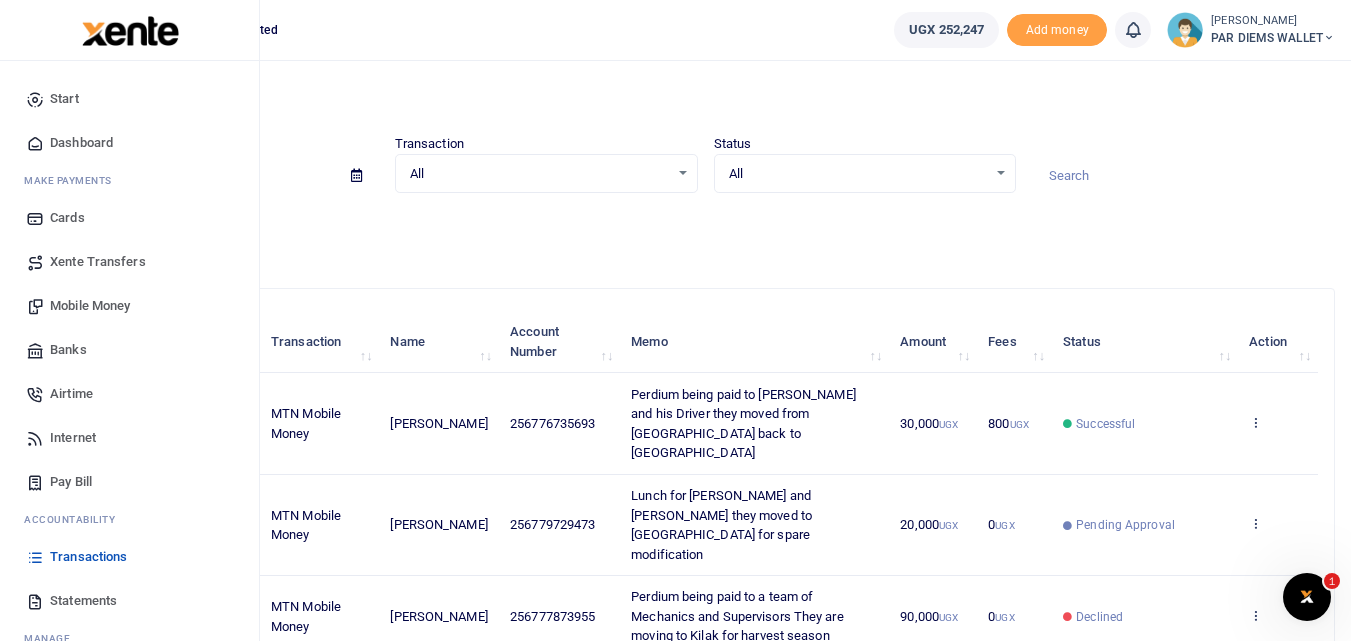 click on "Mobile Money" at bounding box center (90, 306) 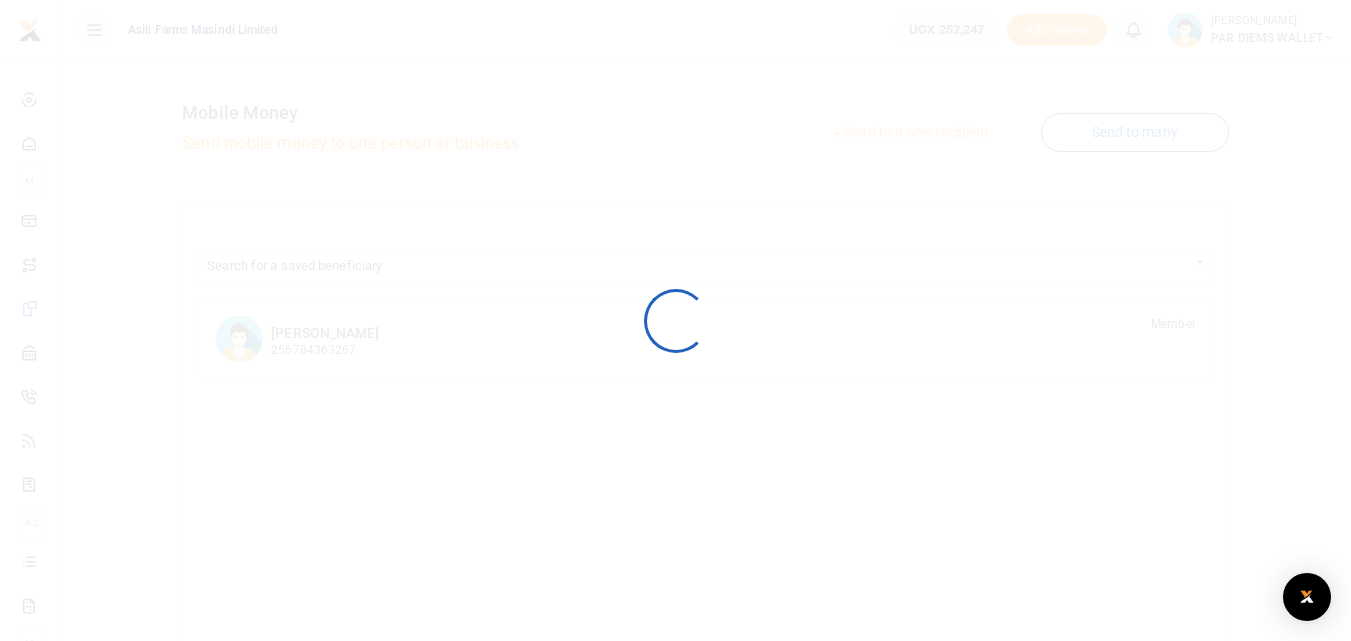scroll, scrollTop: 0, scrollLeft: 0, axis: both 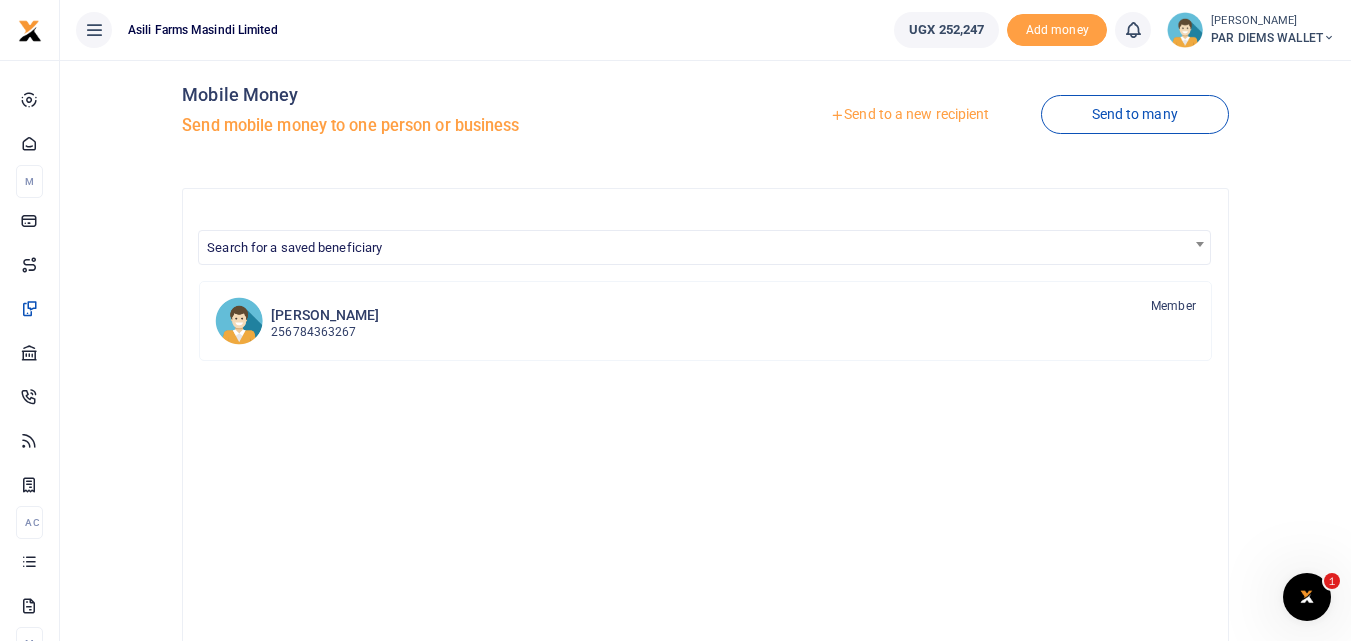 click on "Mobile Money
Send mobile money to one person or business
Send to a new recipient
Send to many
Search for a saved beneficiary
Dickson Kakuru
256784363267
Member" at bounding box center (705, 508) 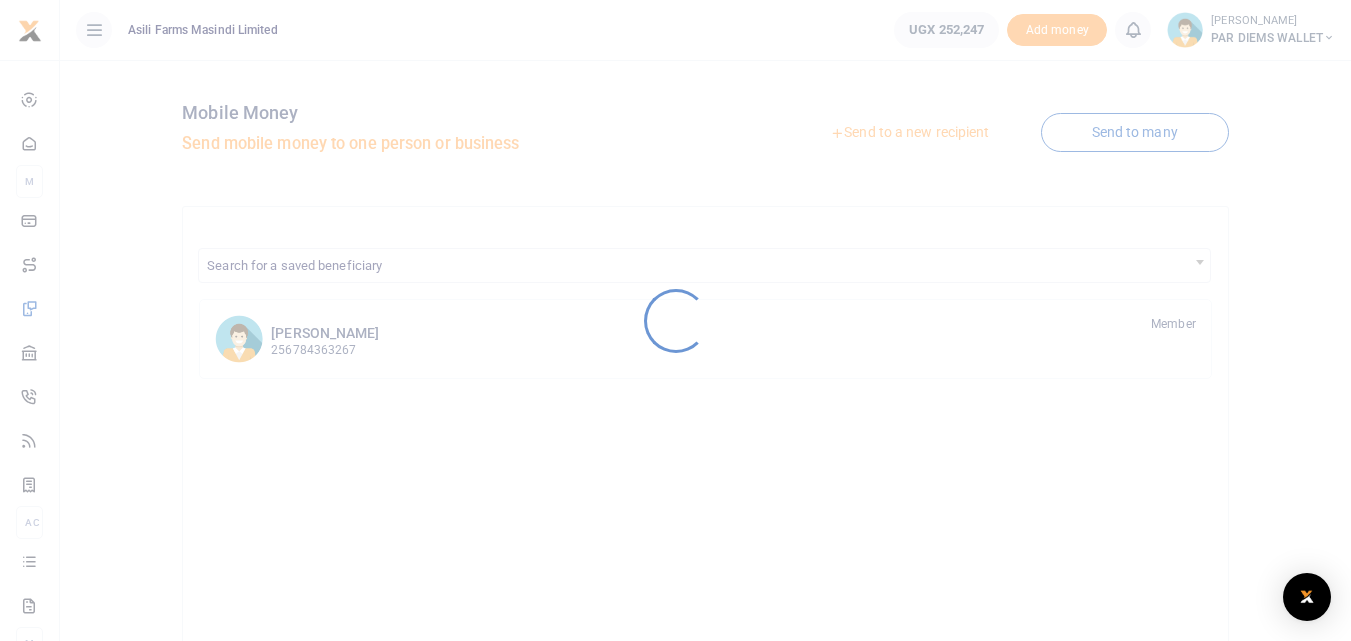 scroll, scrollTop: 0, scrollLeft: 0, axis: both 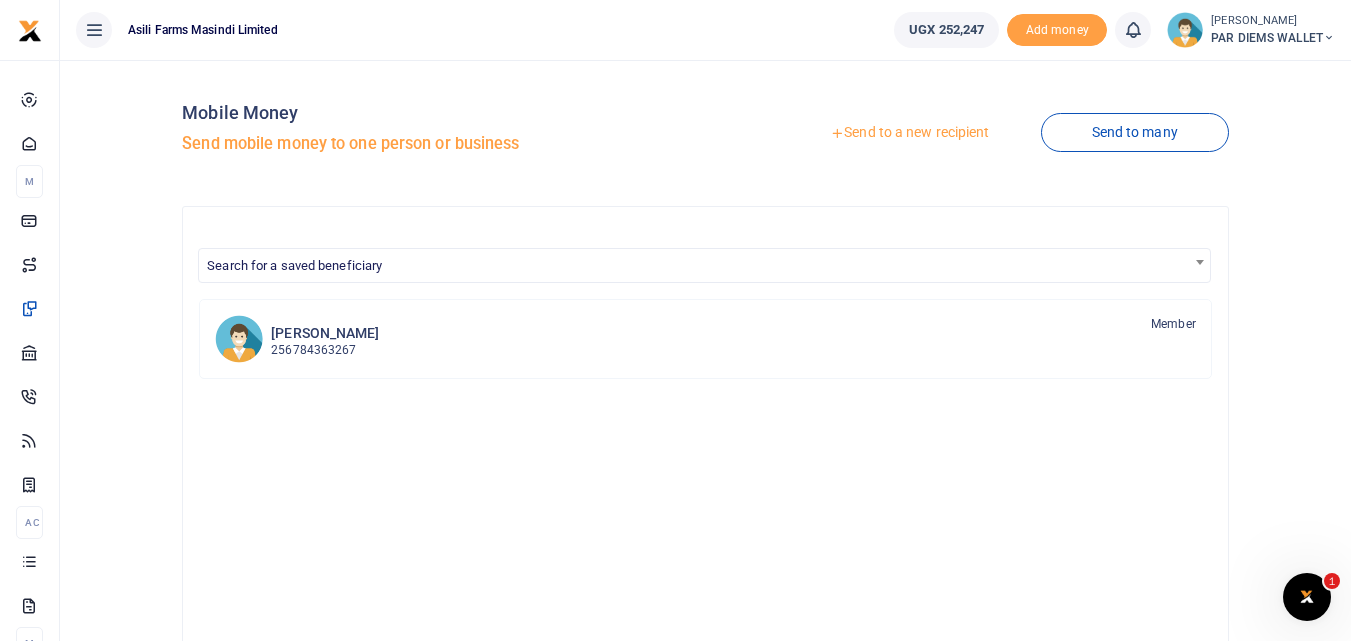 click on "Send to a new recipient" at bounding box center [909, 133] 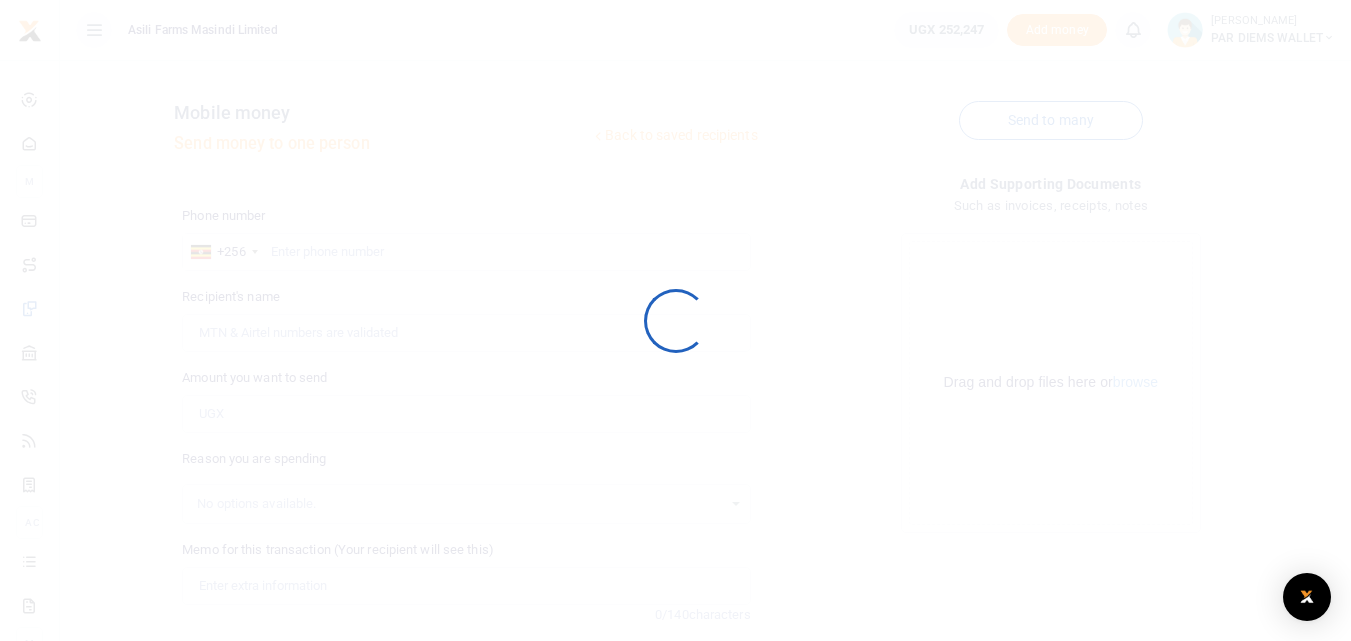 scroll, scrollTop: 0, scrollLeft: 0, axis: both 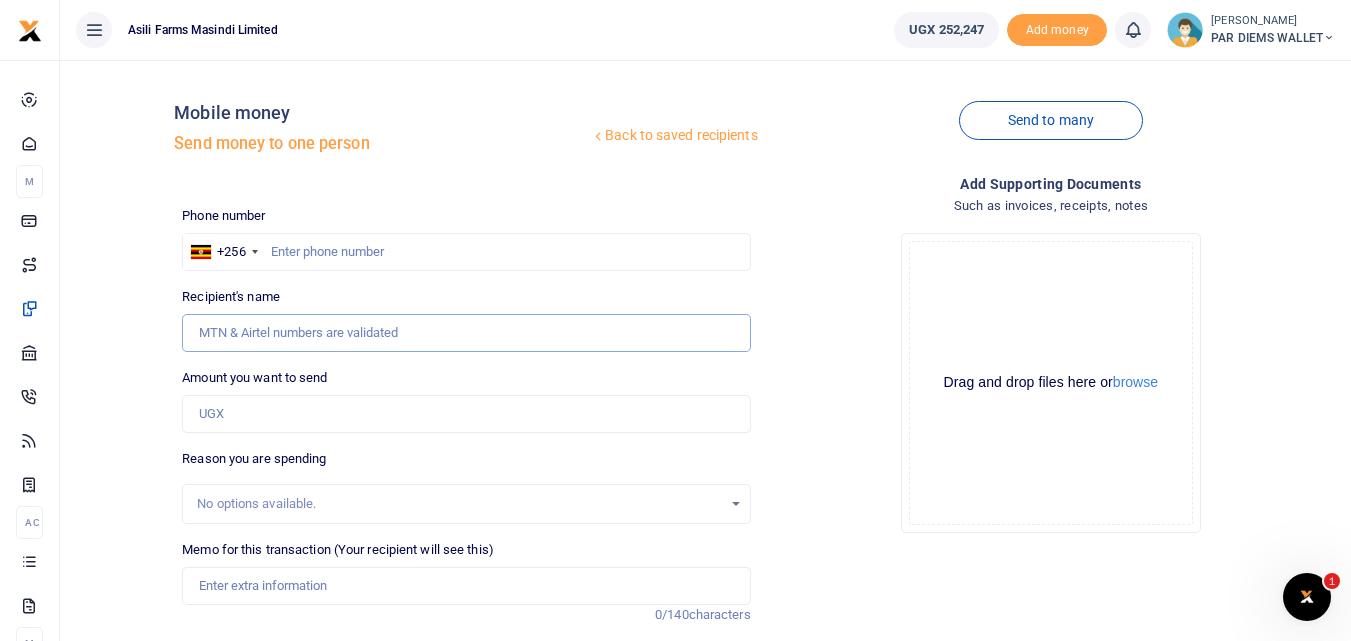 click on "Recipient's name" at bounding box center (466, 333) 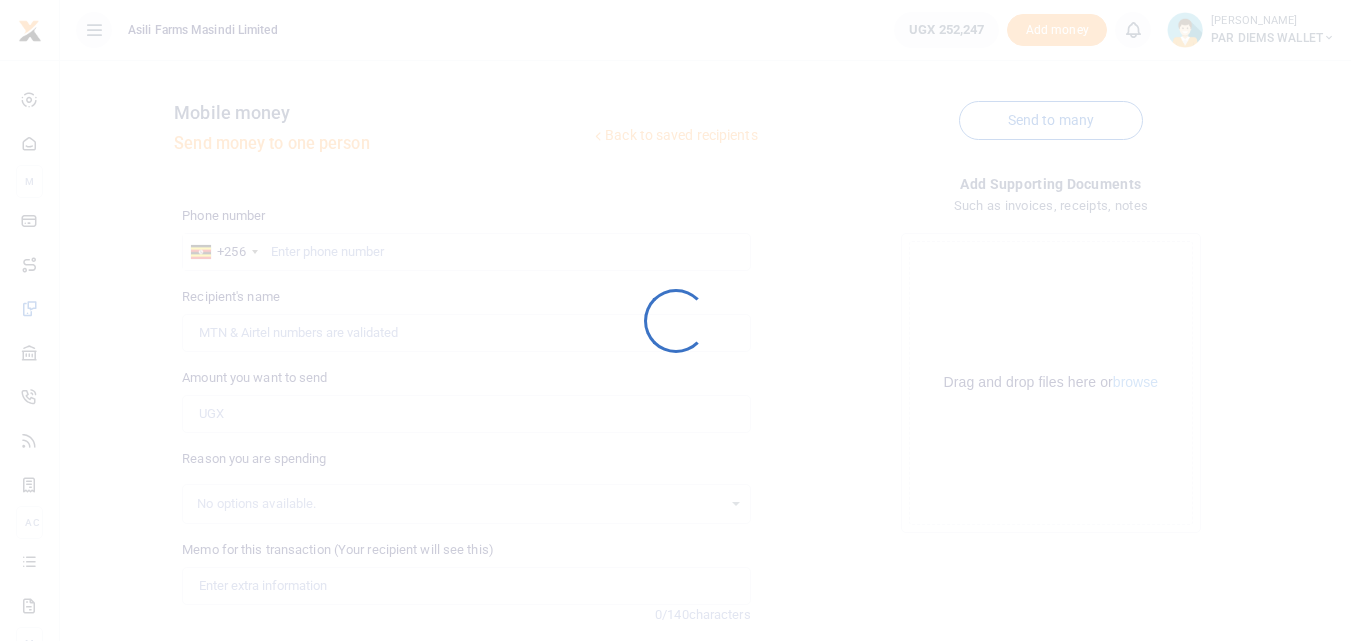 scroll, scrollTop: 0, scrollLeft: 0, axis: both 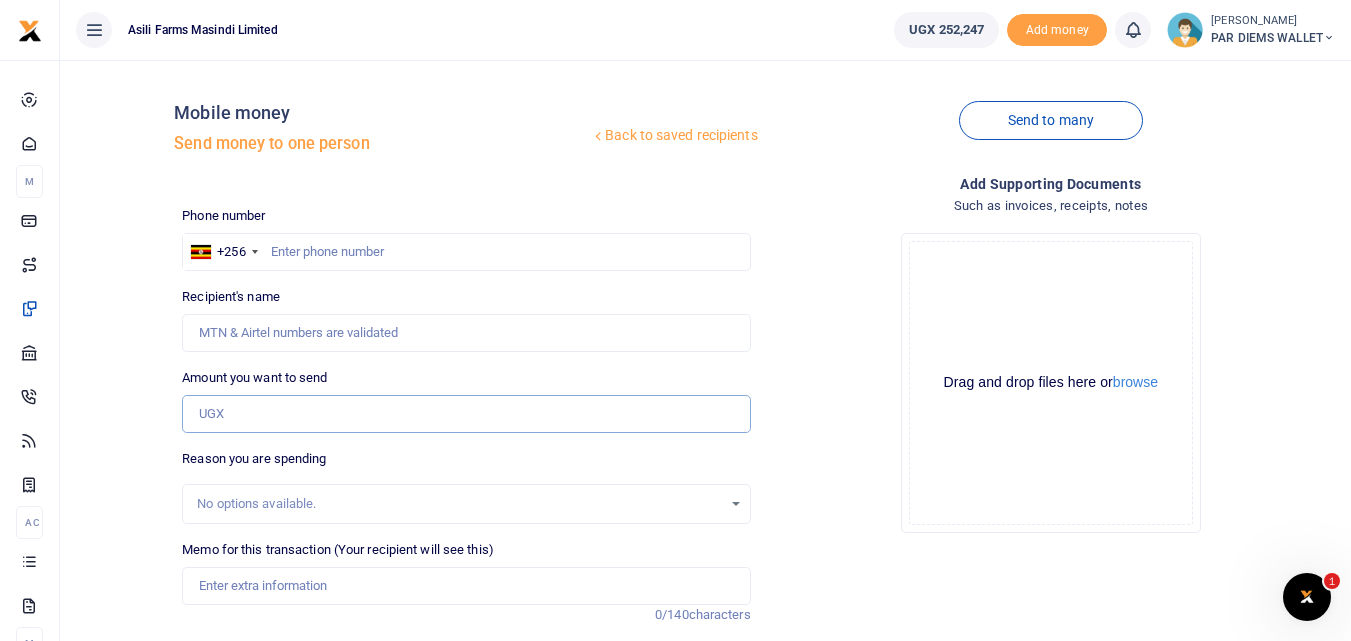 click on "Amount you want to send" at bounding box center [466, 414] 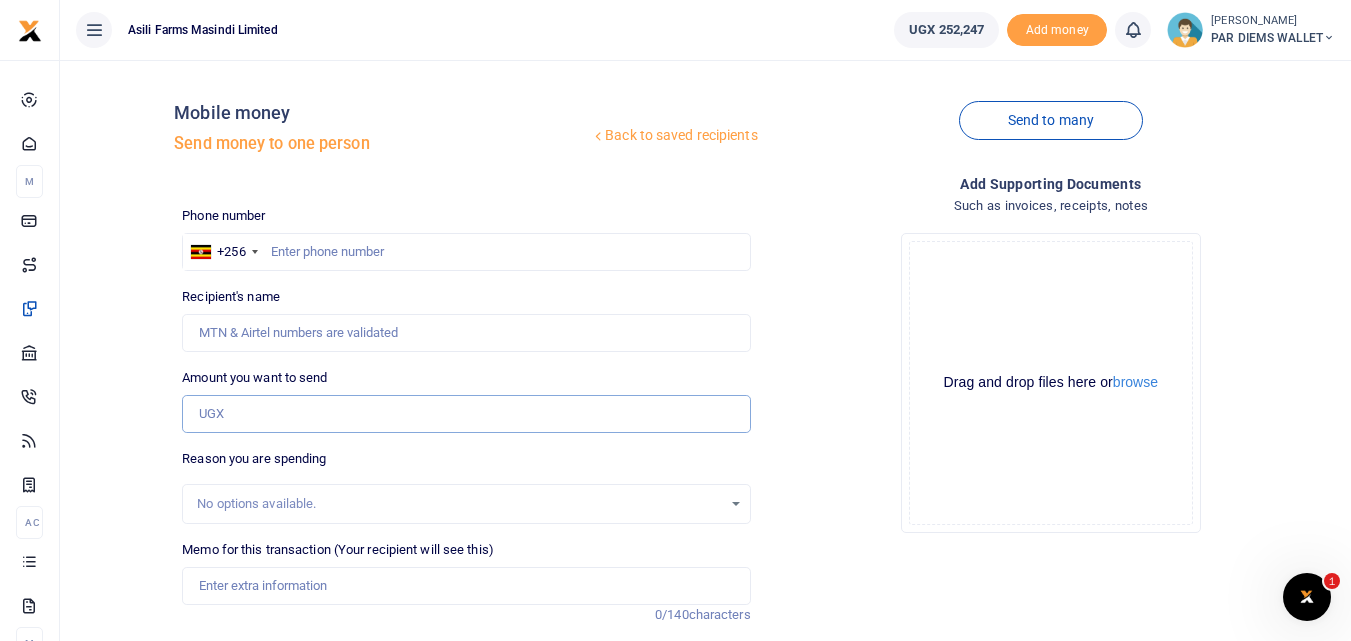 paste on "0774693769" 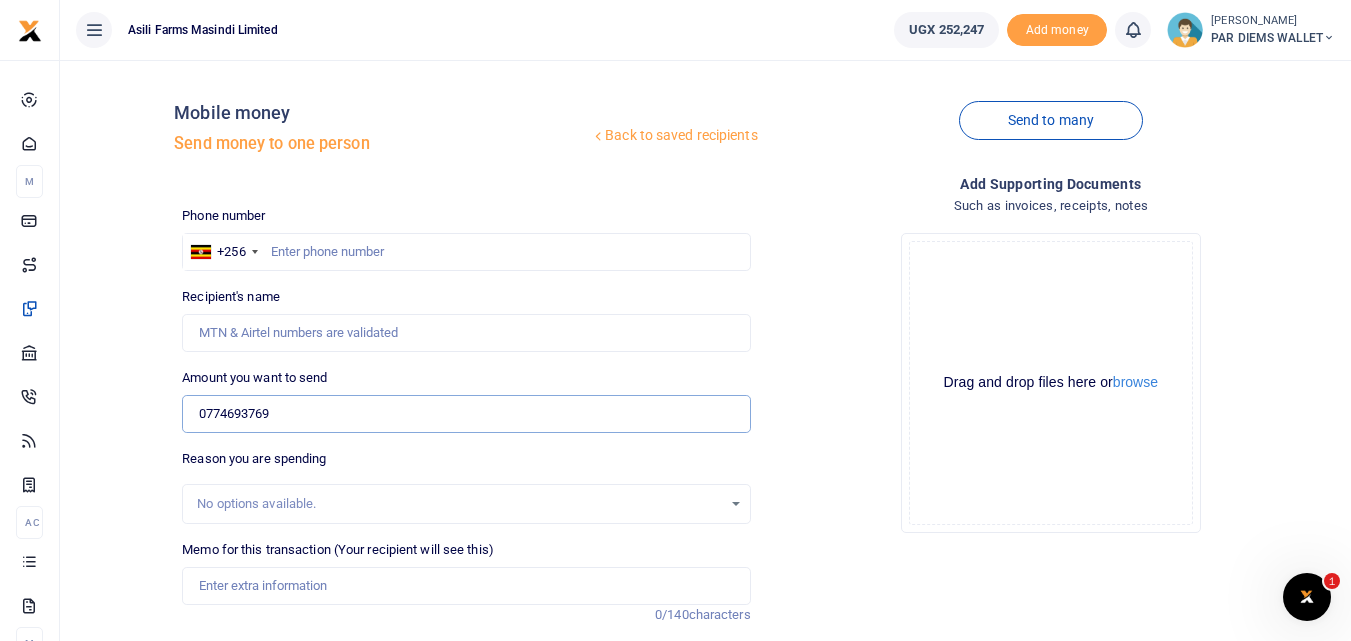 type on "0774693769" 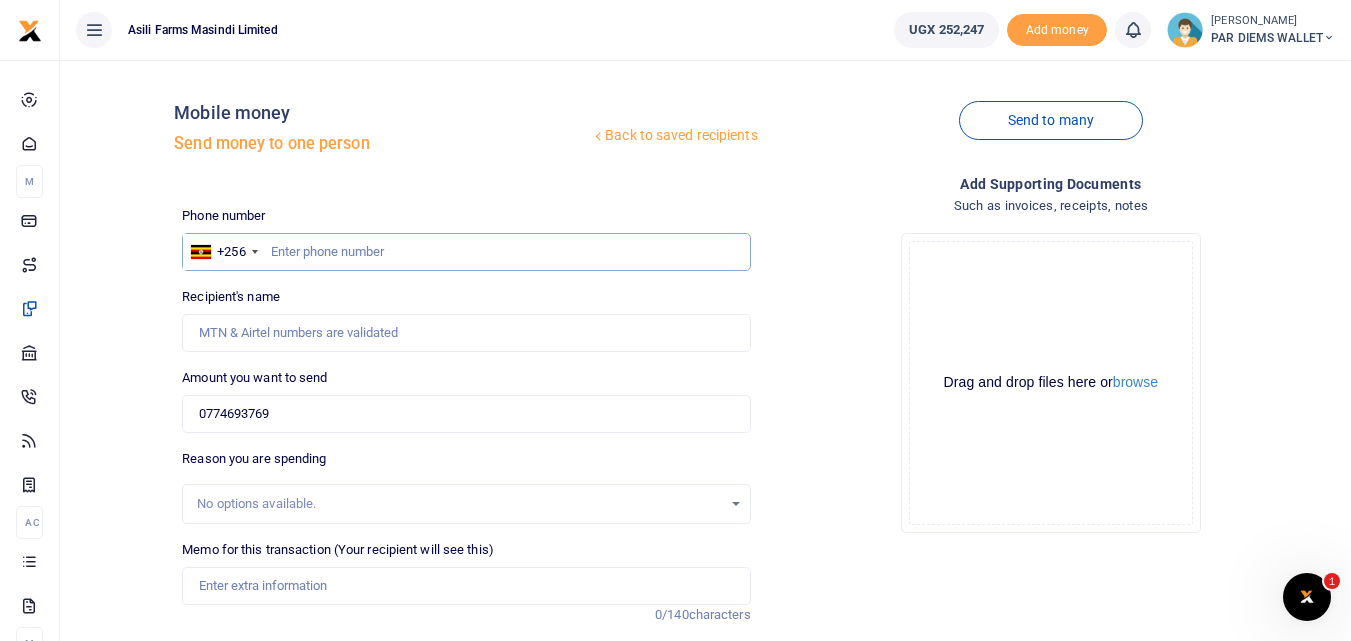 click at bounding box center (466, 252) 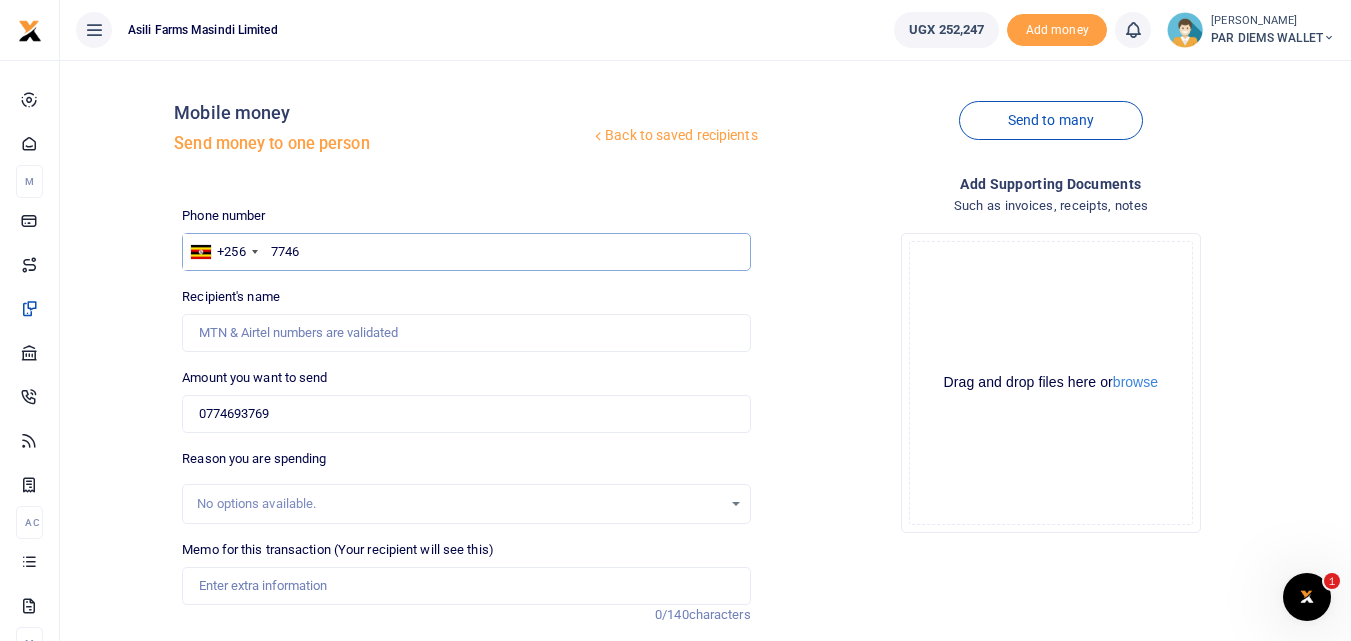 click on "7746" at bounding box center [466, 252] 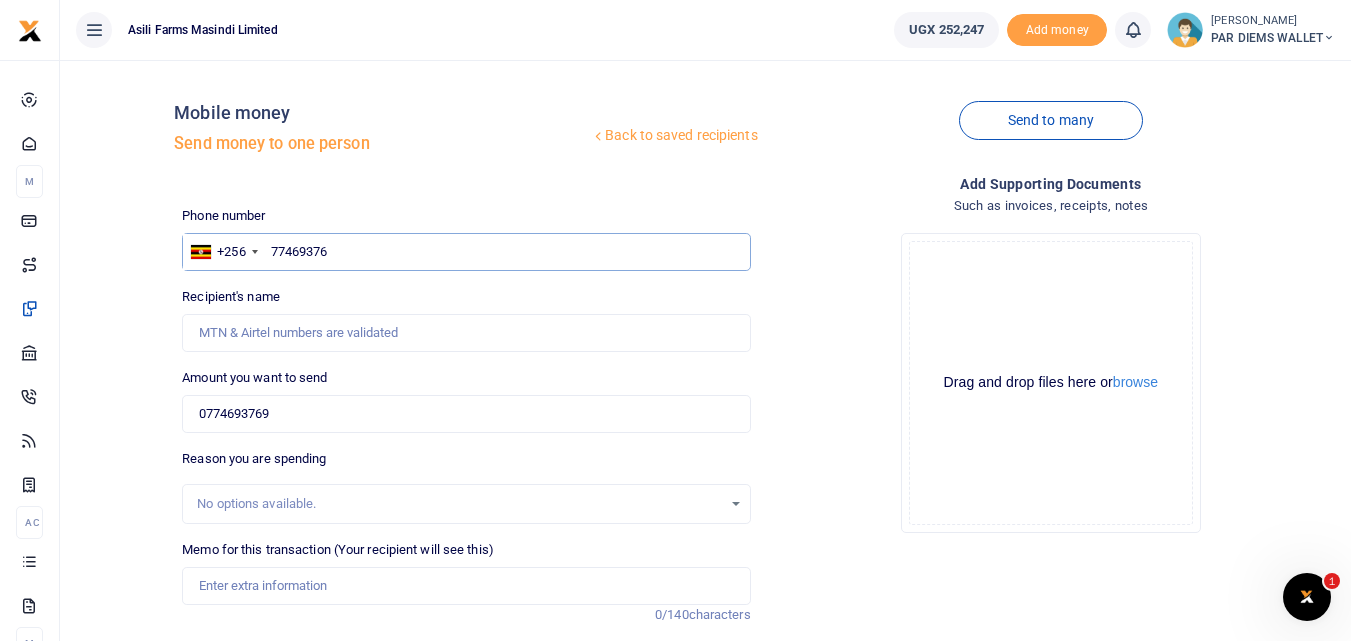 type on "774693769" 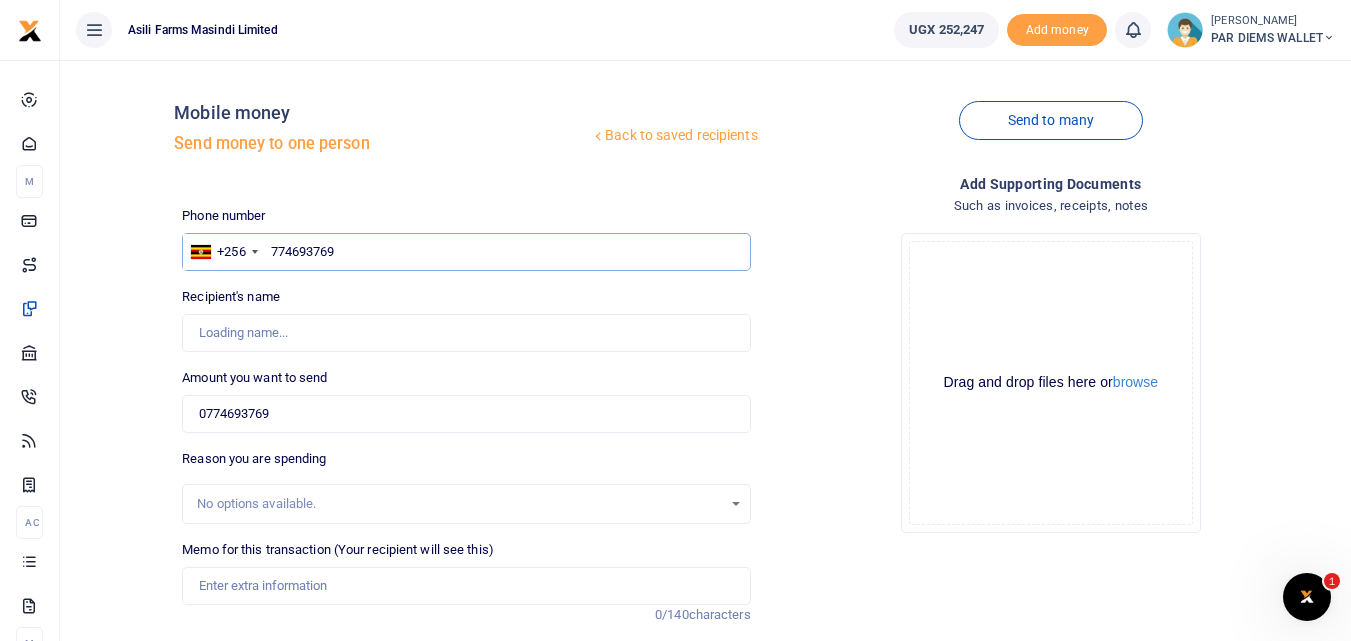 type on "Ayebale Moses" 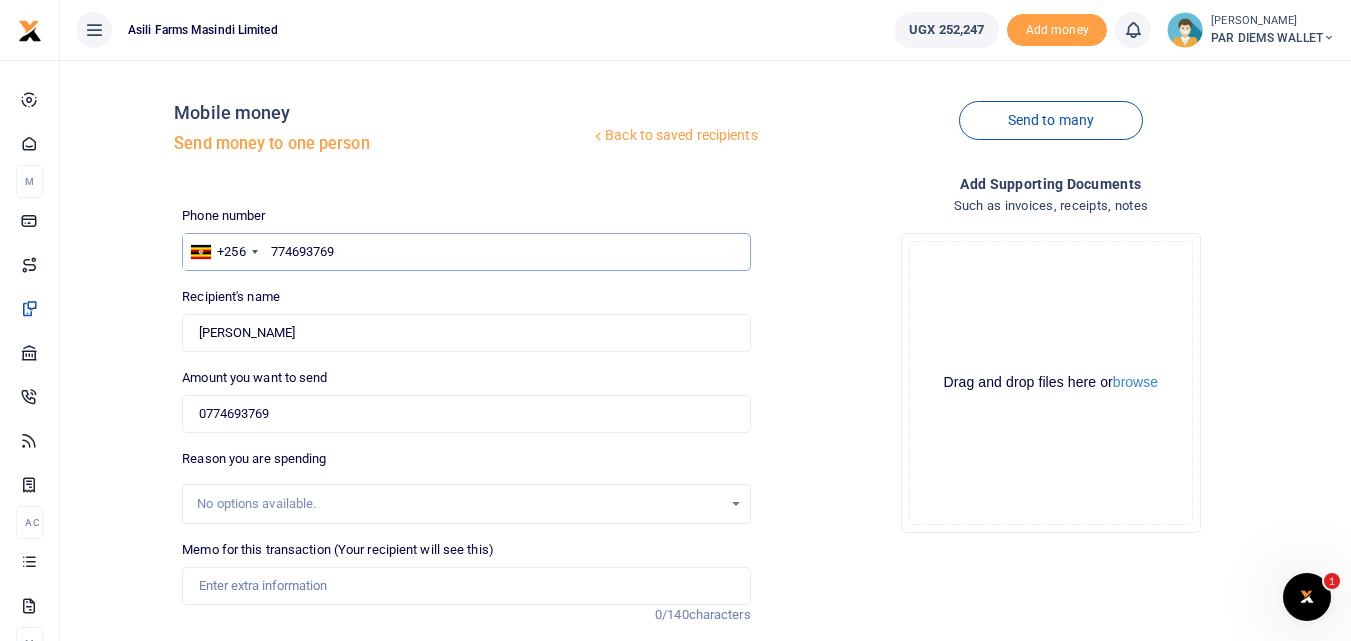 type on "774693769" 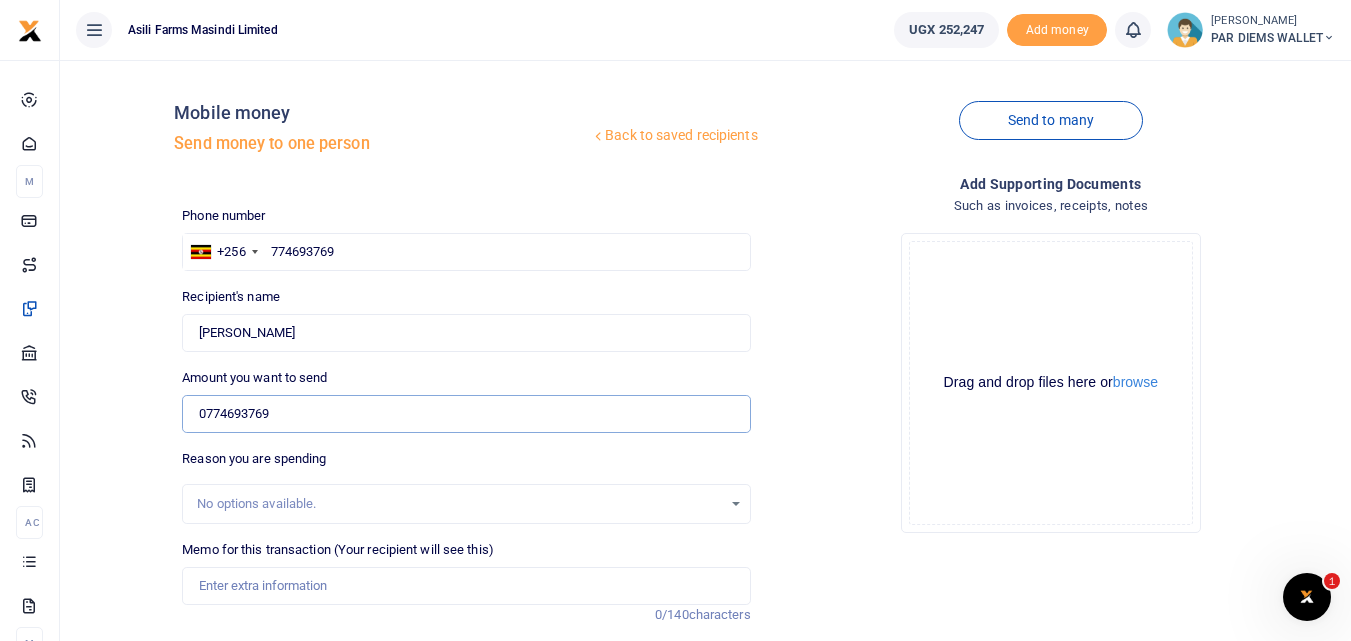 click on "0774693769" at bounding box center [466, 414] 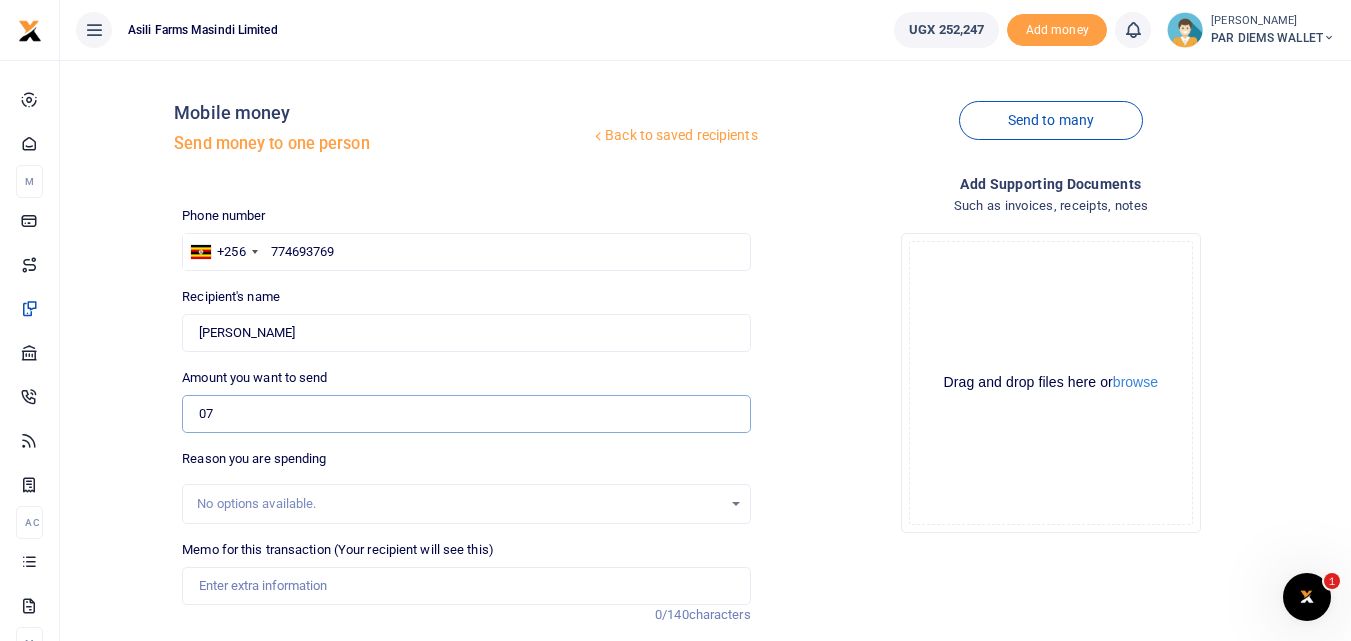 type on "0" 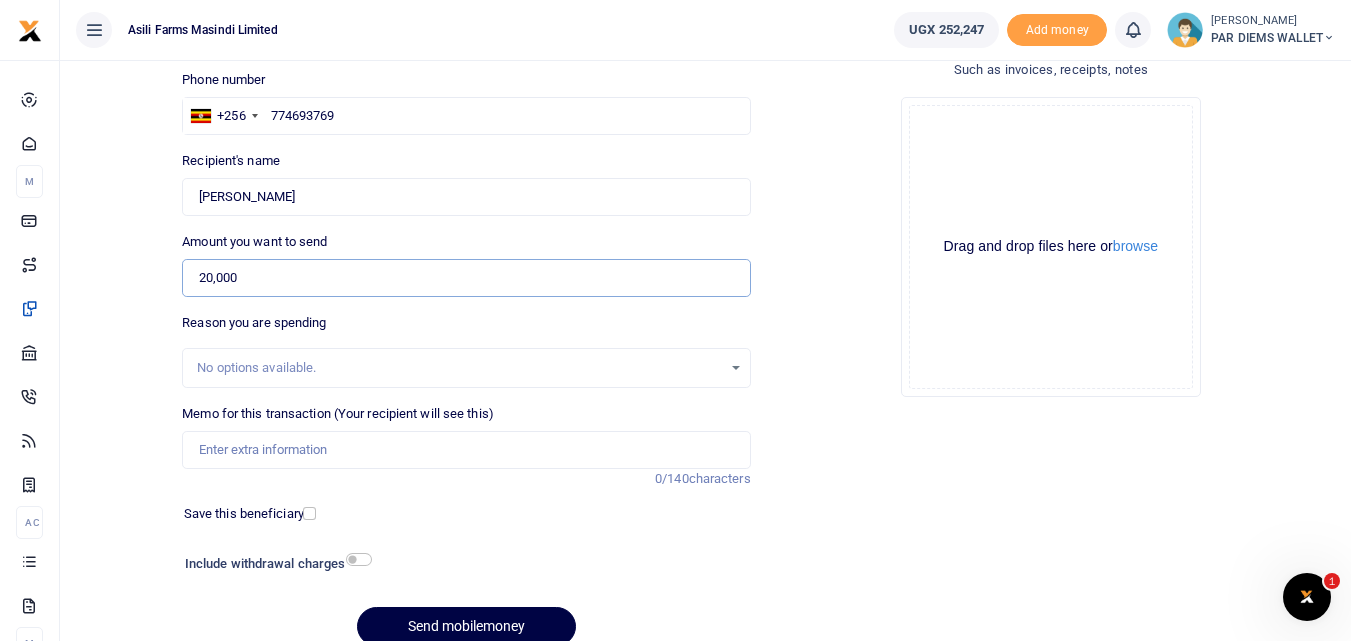 scroll, scrollTop: 152, scrollLeft: 0, axis: vertical 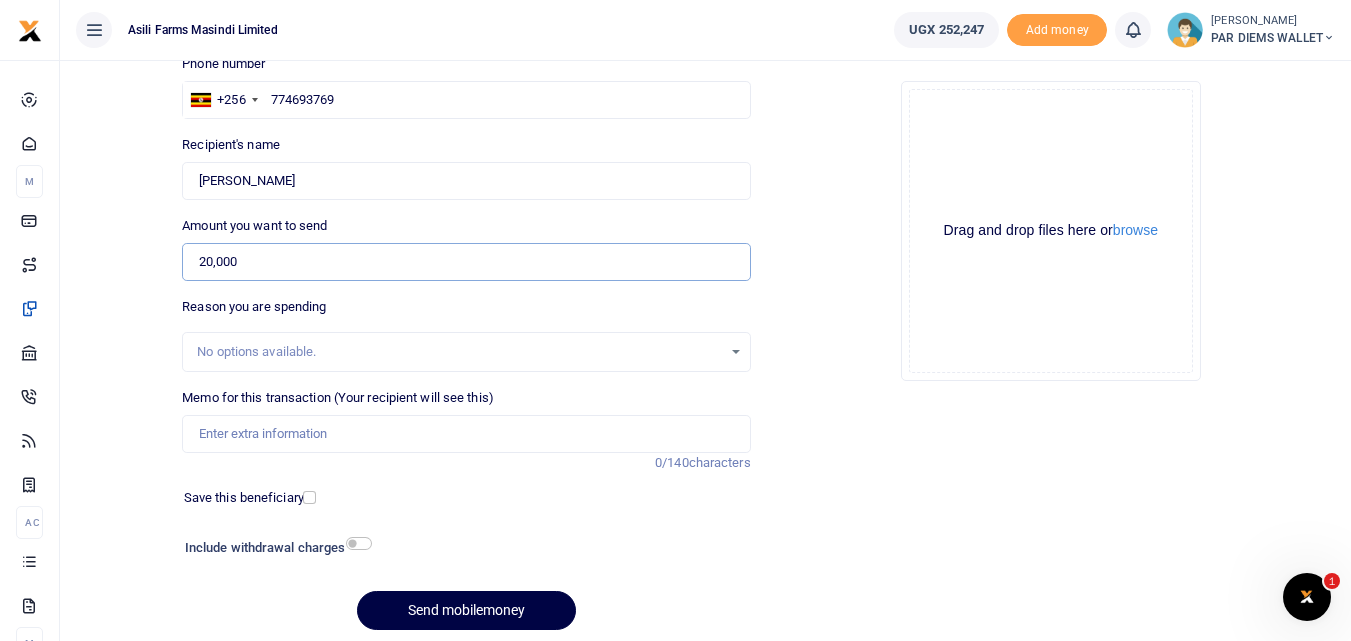 type on "20,000" 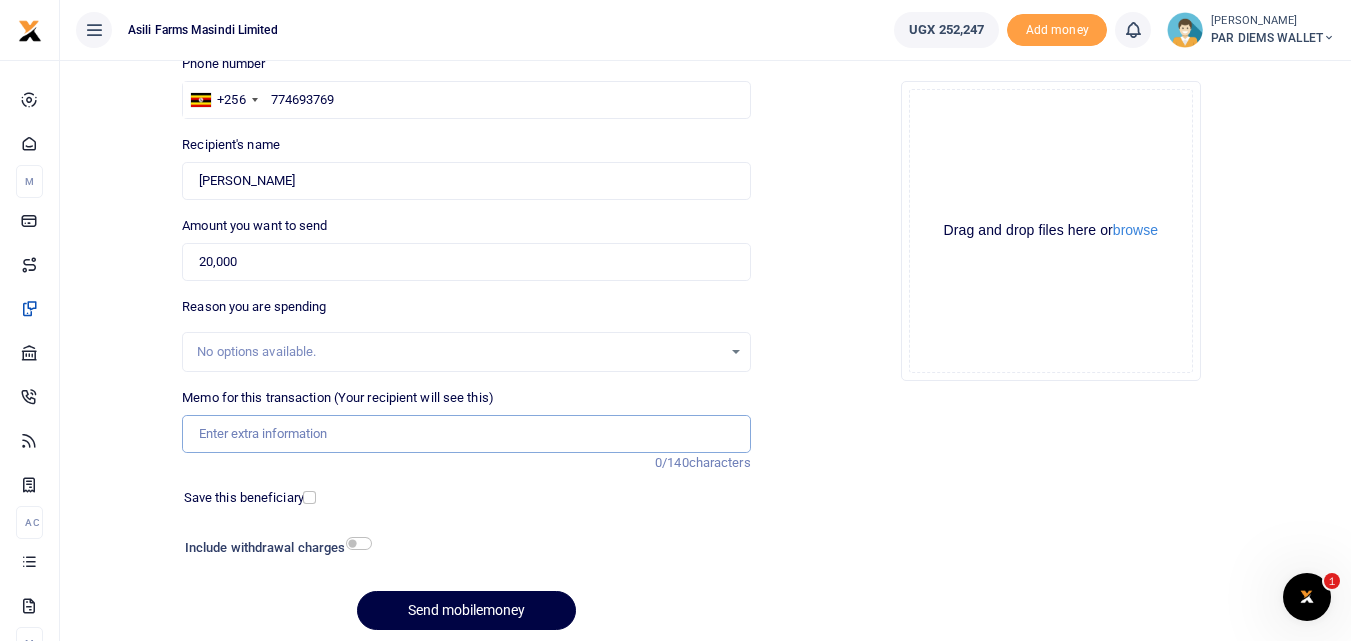 click on "Memo for this transaction (Your recipient will see this)" at bounding box center [466, 434] 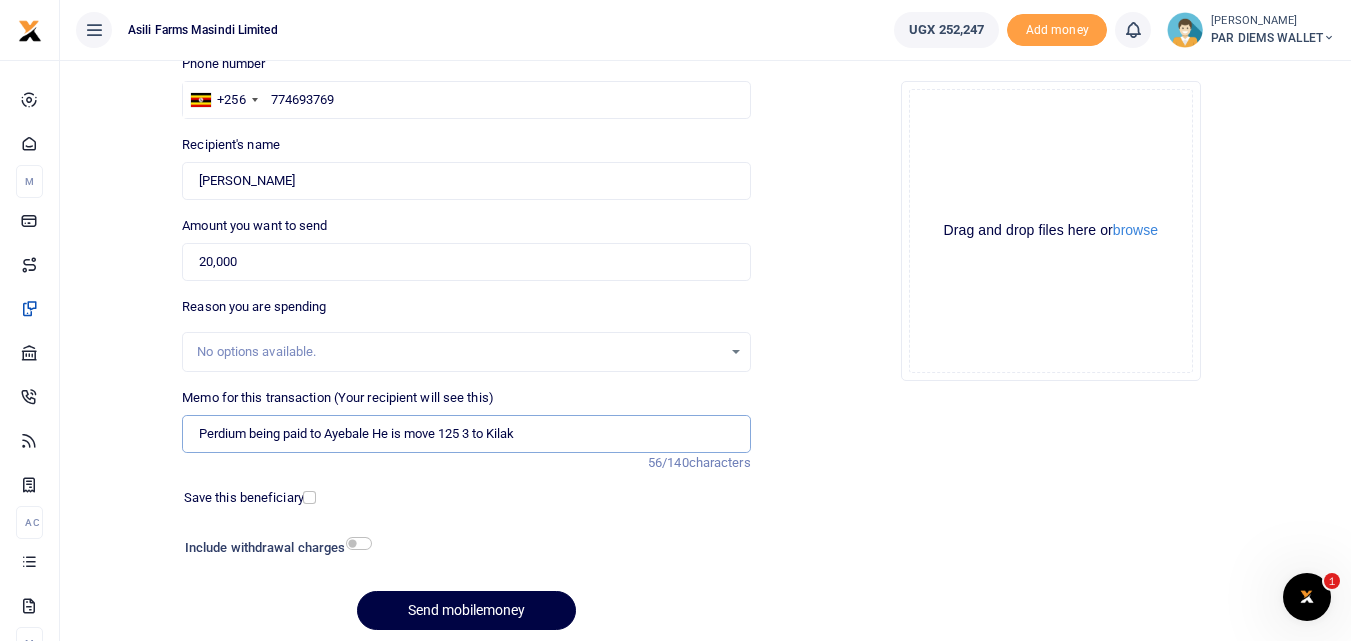 type on "Perdium being paid to Ayebale He is move 125 3 to Kilak" 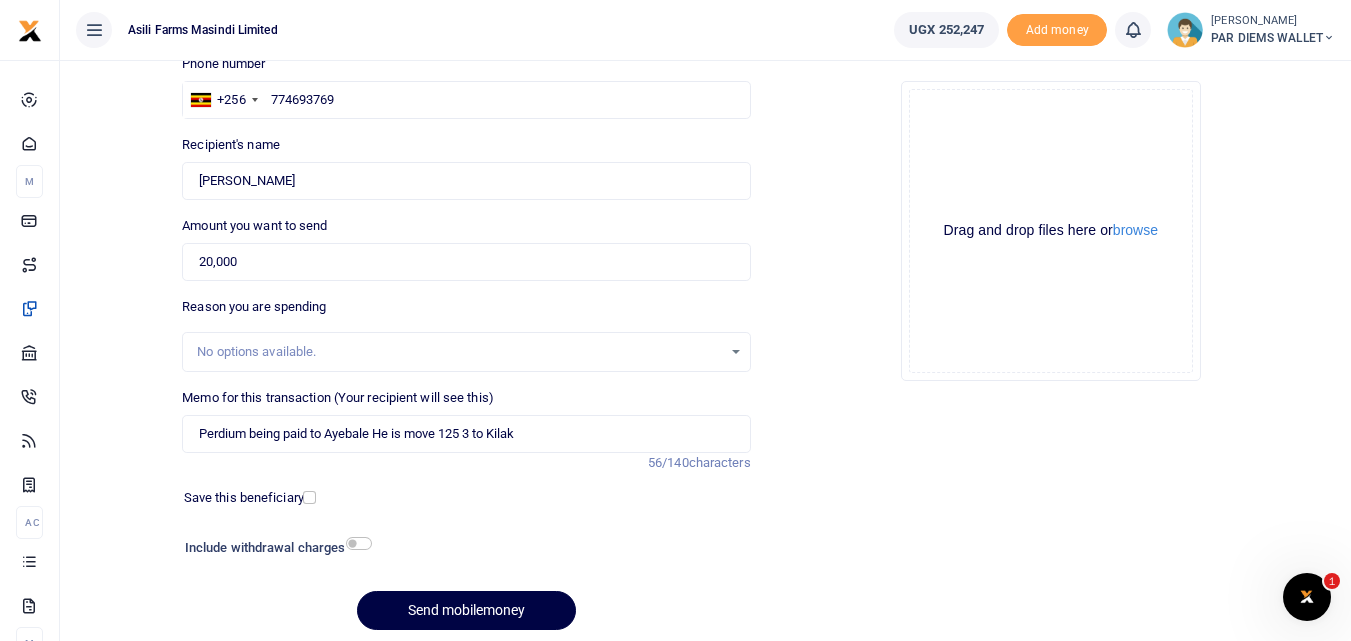 click on "Drag and drop files here or  browse Powered by  Uppy" 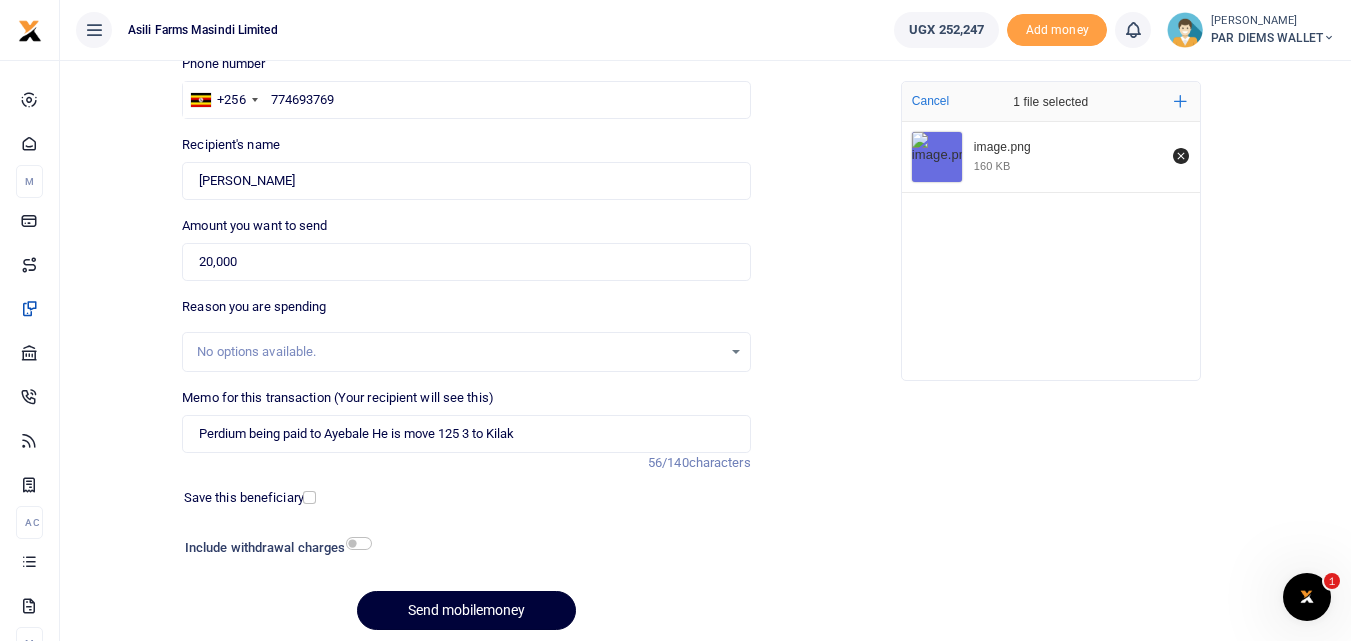 click on "Send mobilemoney" at bounding box center [466, 610] 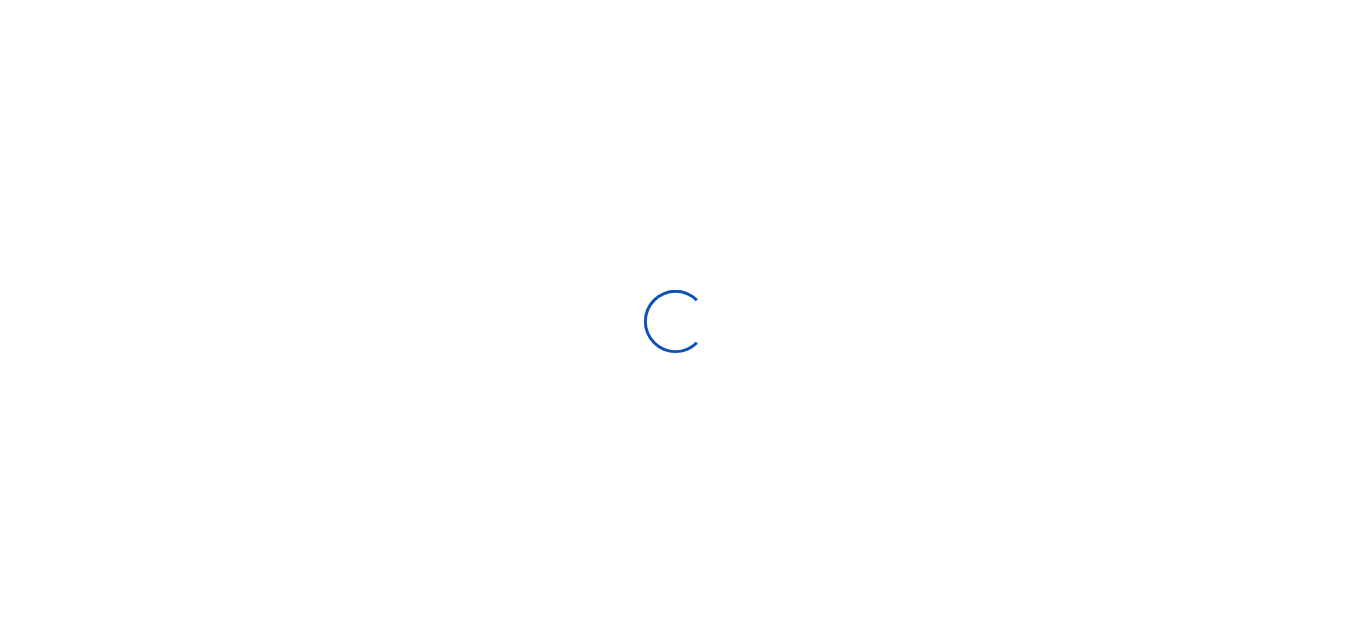 scroll, scrollTop: 152, scrollLeft: 0, axis: vertical 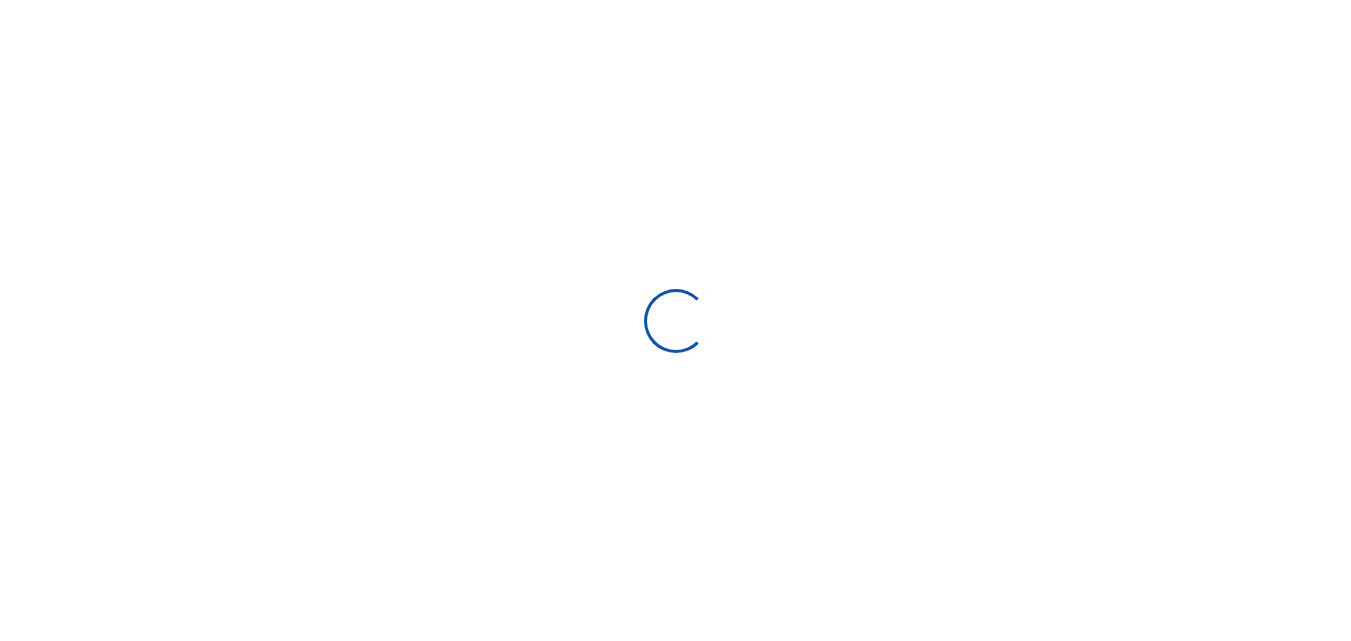 select 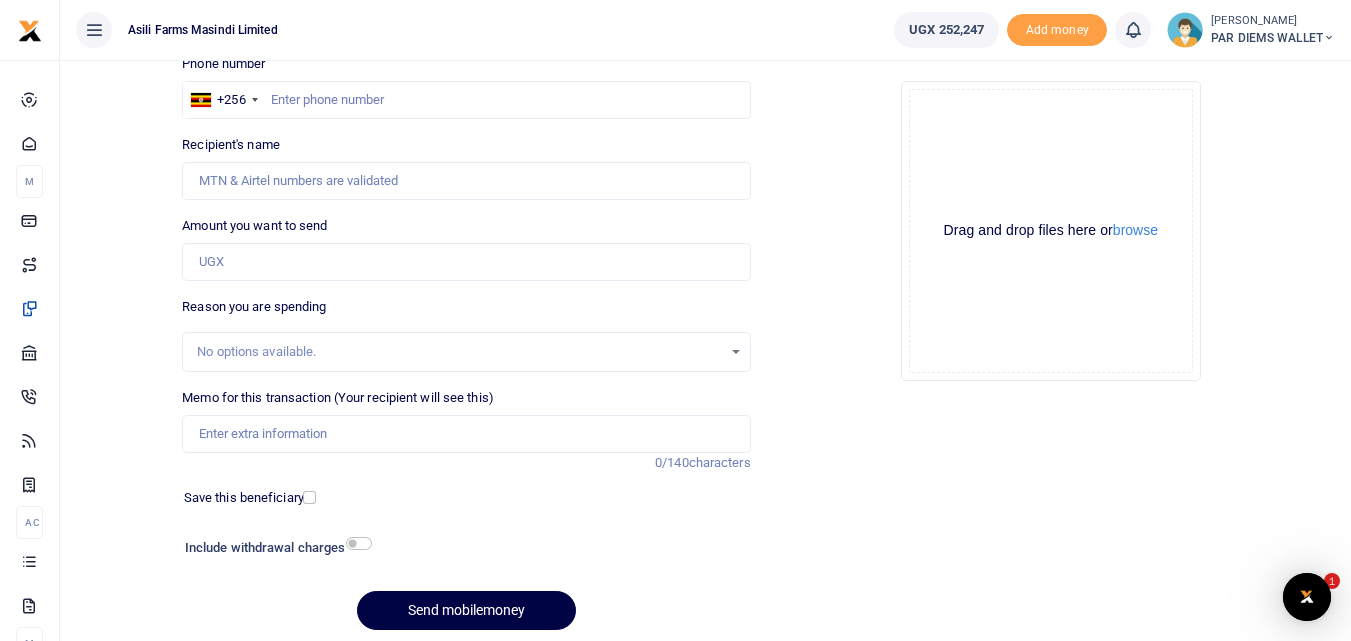 scroll, scrollTop: 0, scrollLeft: 0, axis: both 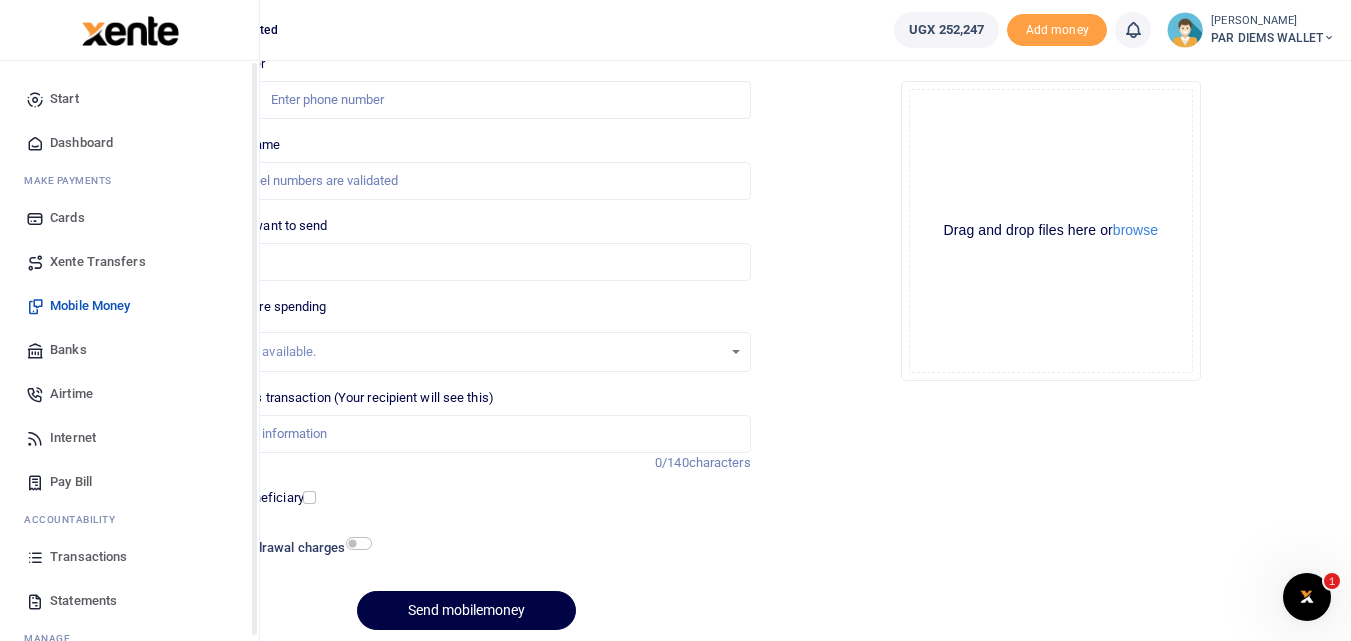click at bounding box center [35, 557] 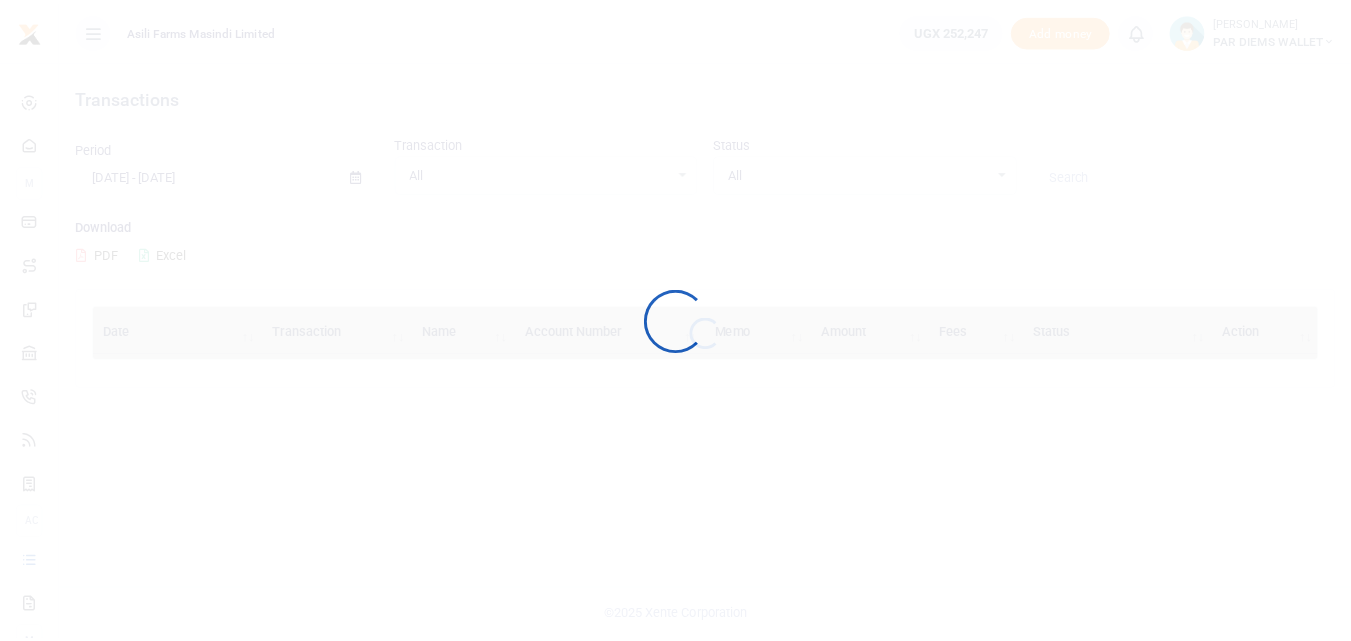 scroll, scrollTop: 0, scrollLeft: 0, axis: both 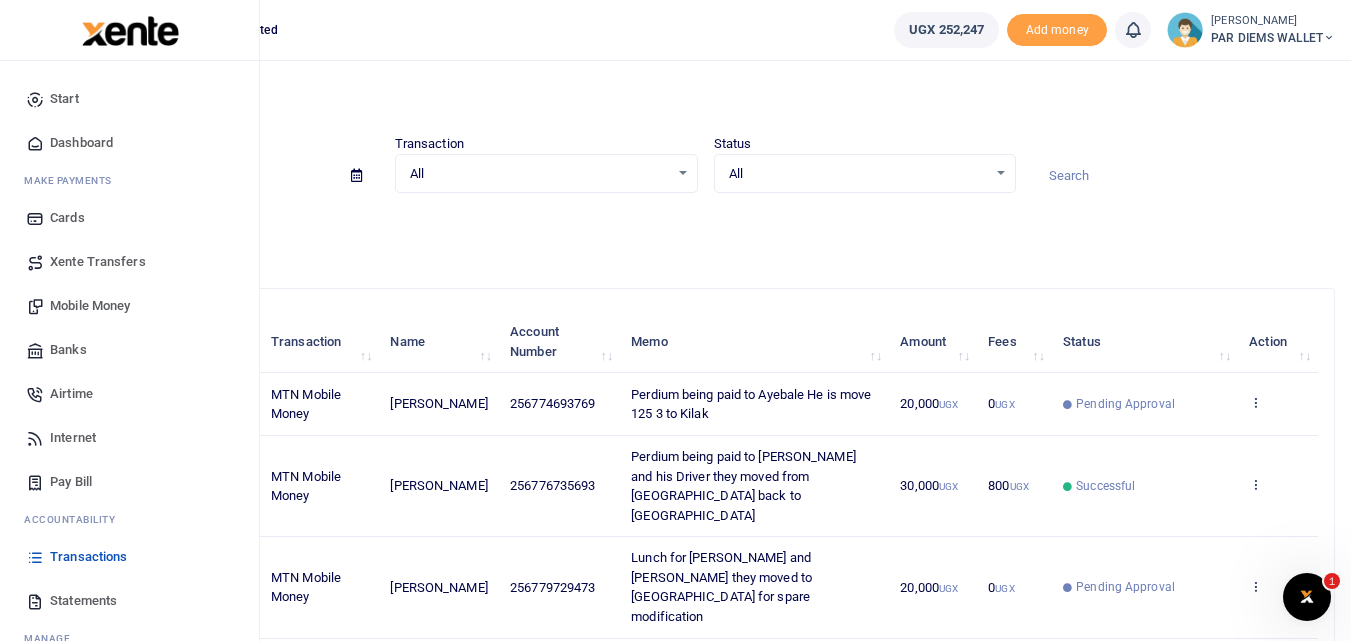 click on "Mobile Money" at bounding box center [90, 306] 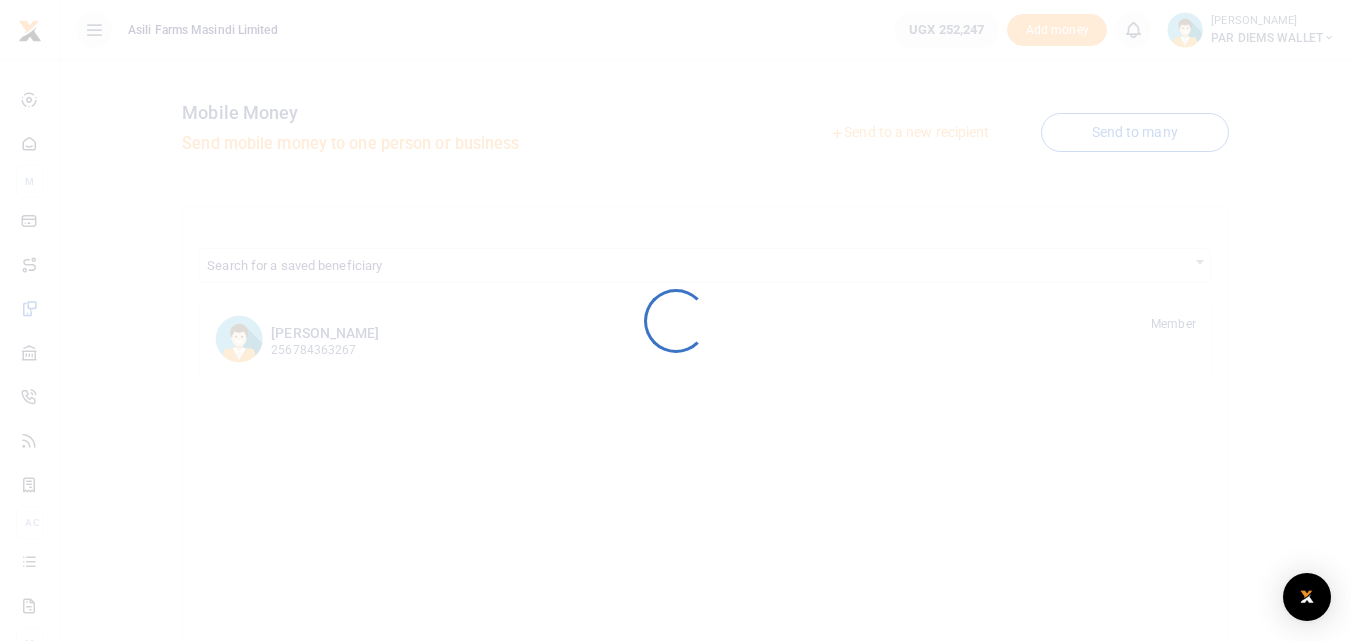 scroll, scrollTop: 0, scrollLeft: 0, axis: both 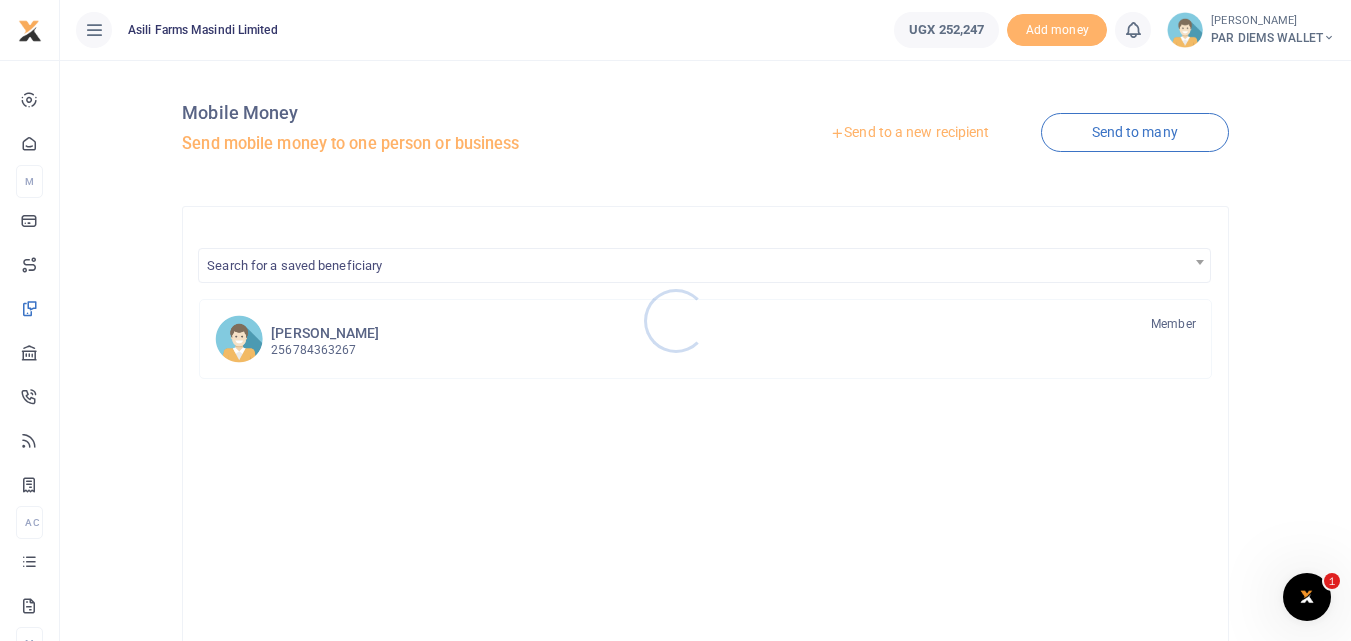 click at bounding box center (675, 320) 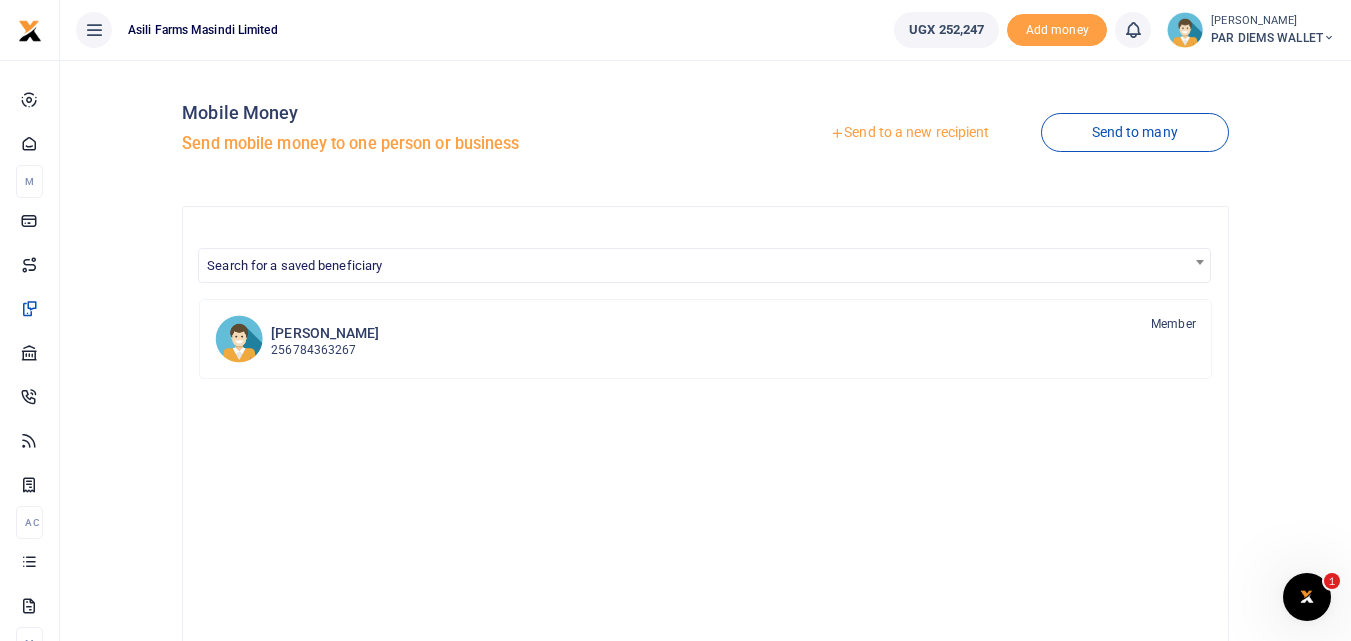 click on "Send to a new recipient" at bounding box center [909, 133] 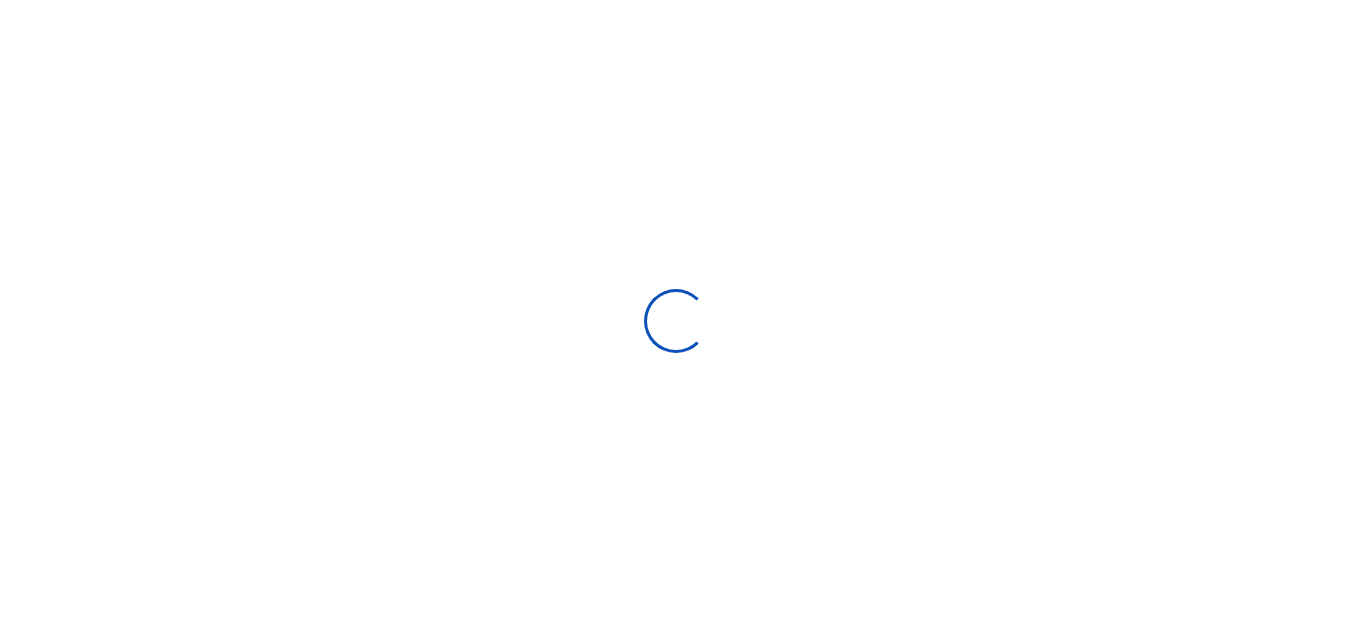 scroll, scrollTop: 0, scrollLeft: 0, axis: both 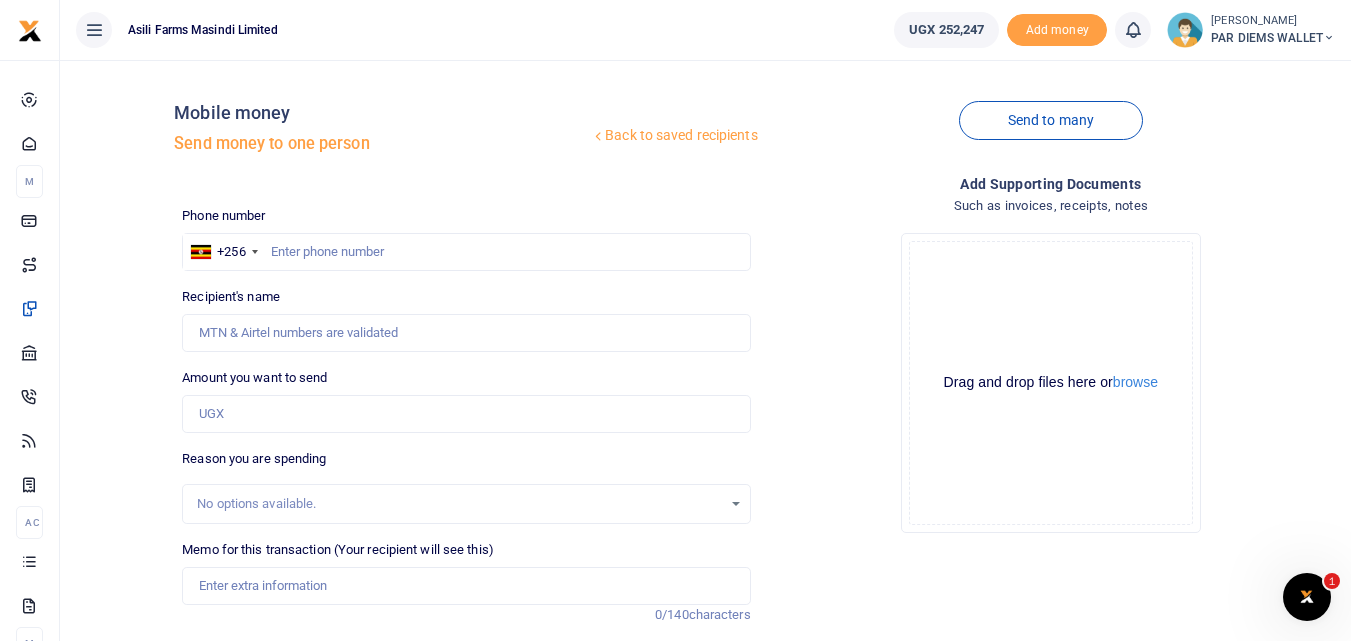 click at bounding box center (675, 320) 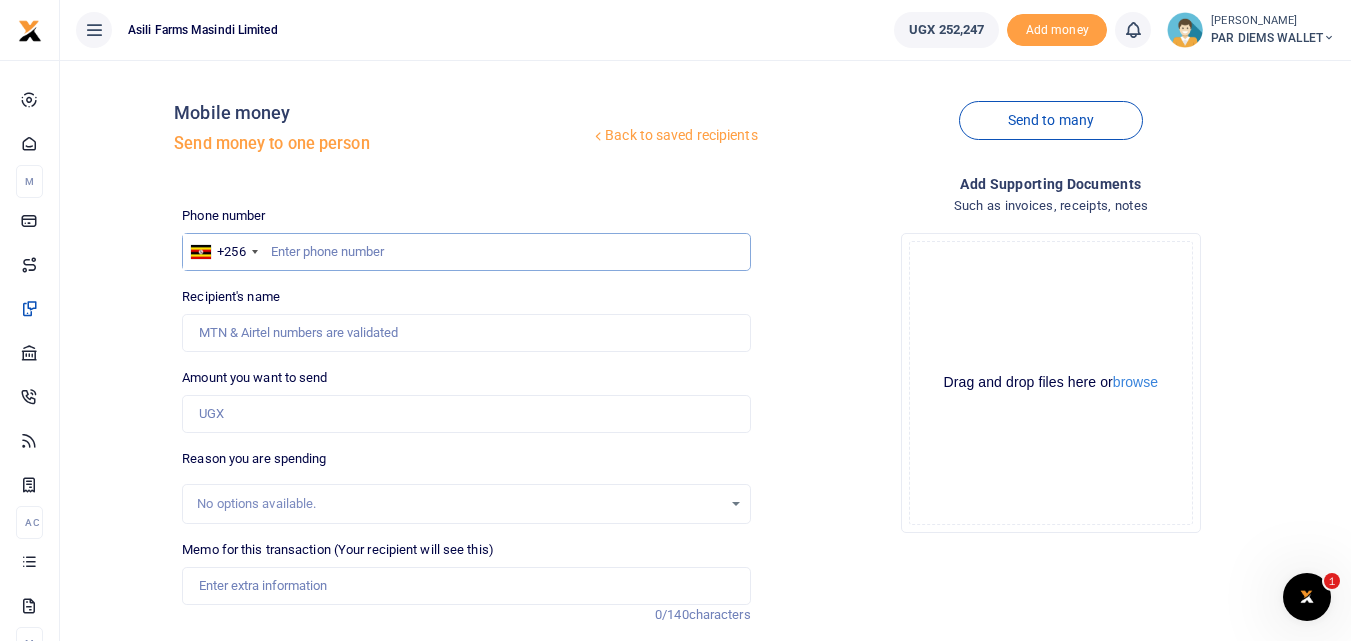 click at bounding box center [466, 252] 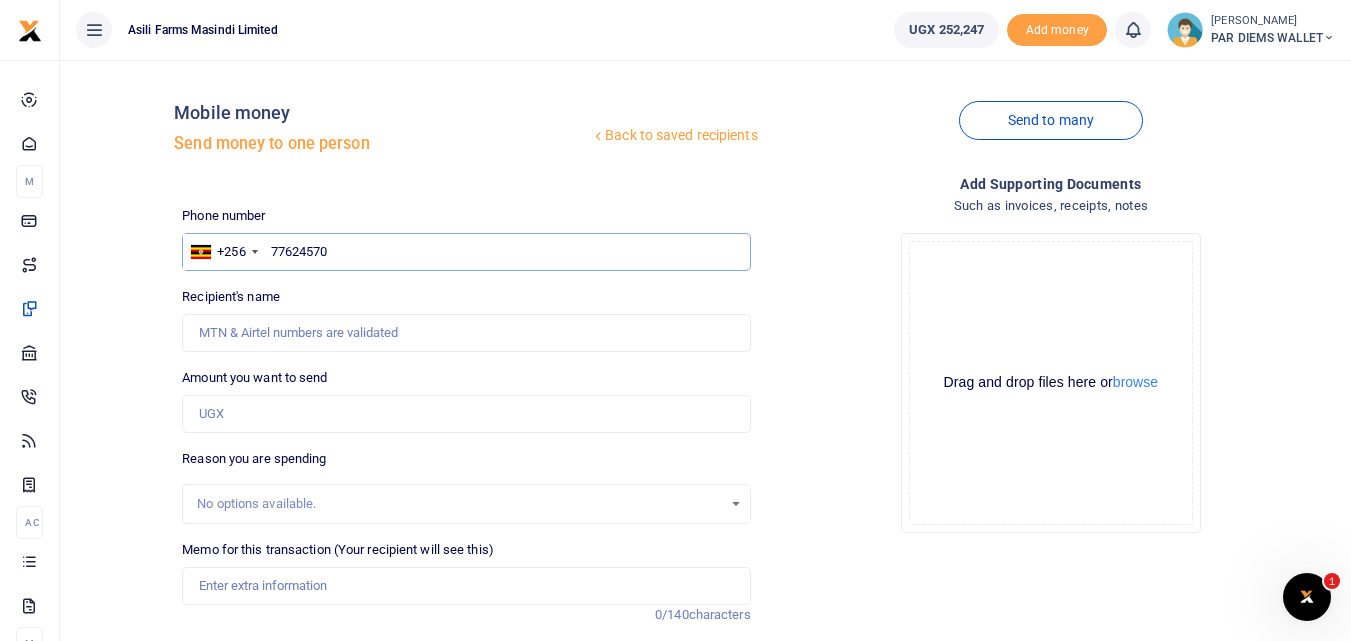 type on "776245704" 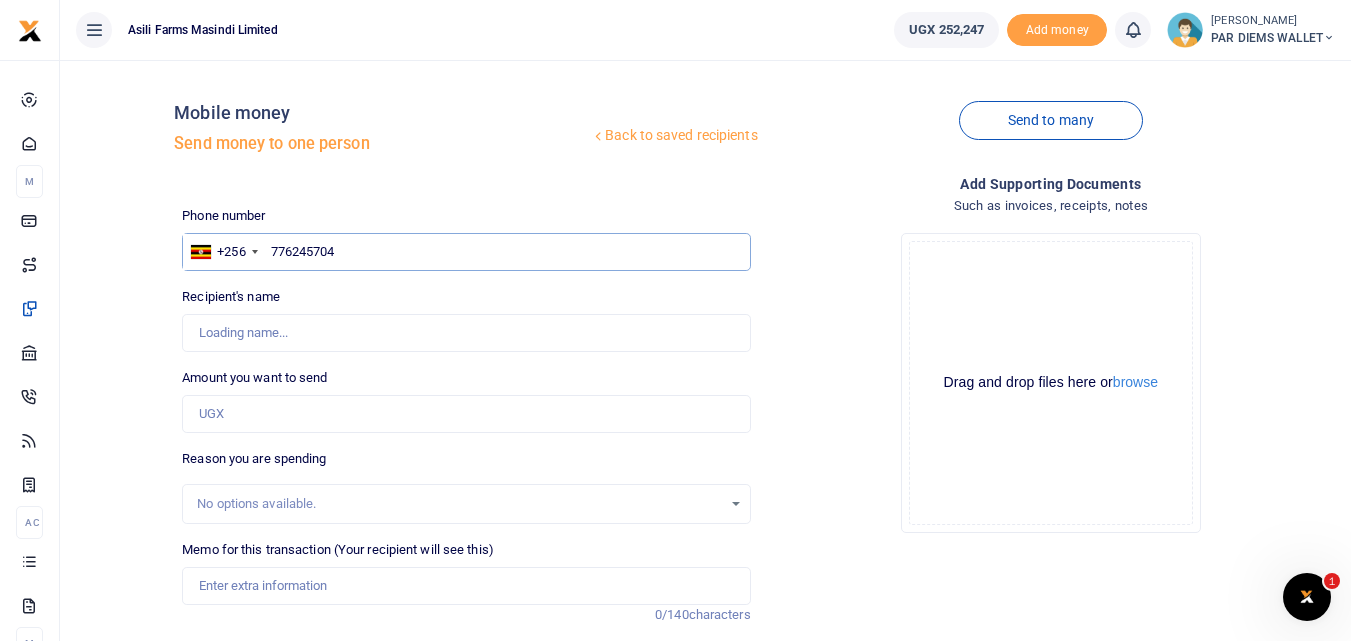 type on "Robert Mwakibwa" 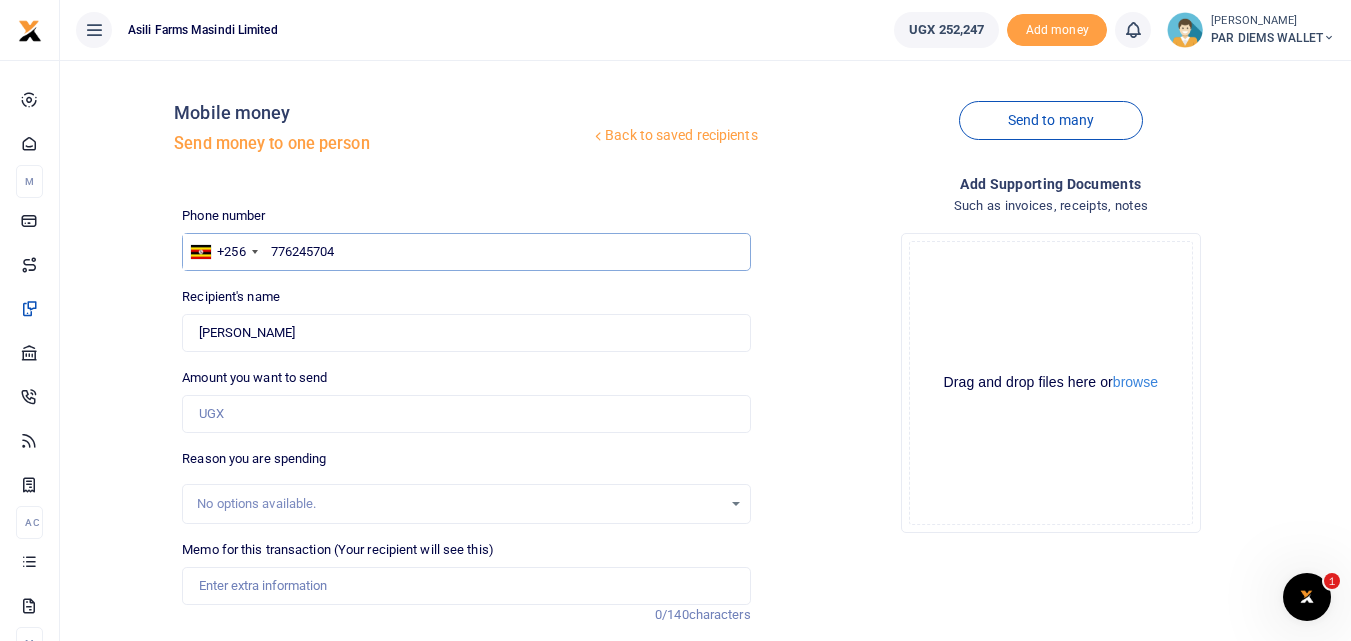 type on "776245704" 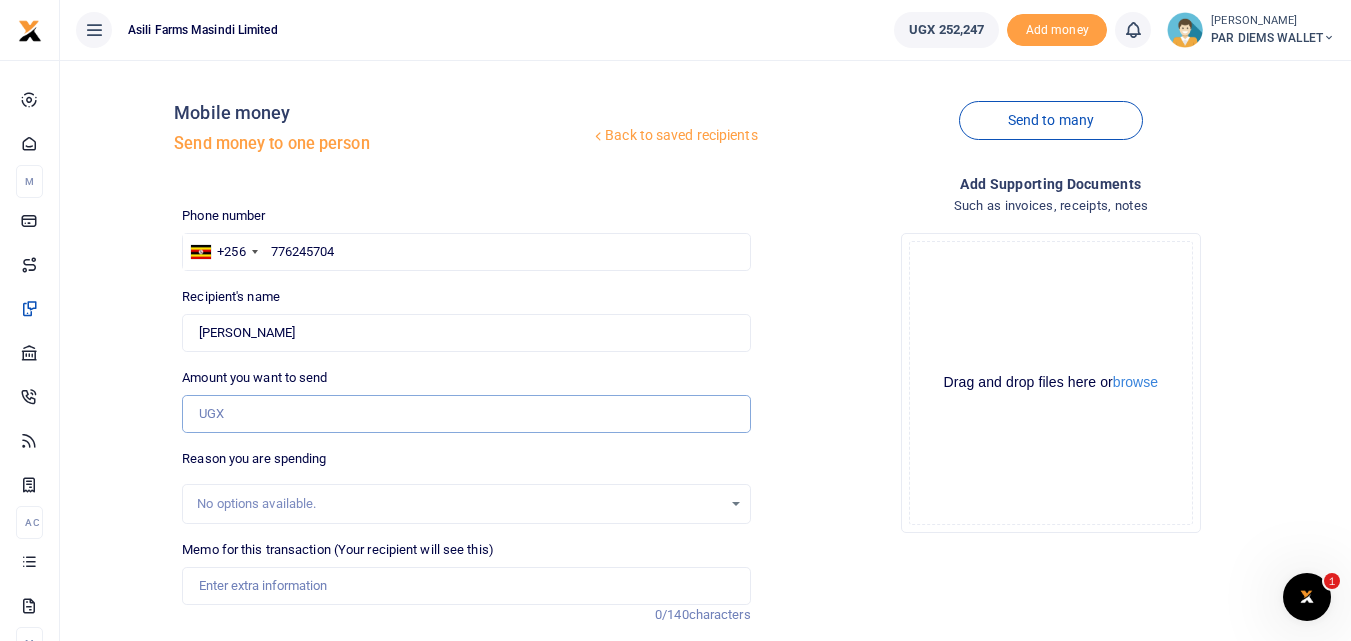 click on "Amount you want to send" at bounding box center (466, 414) 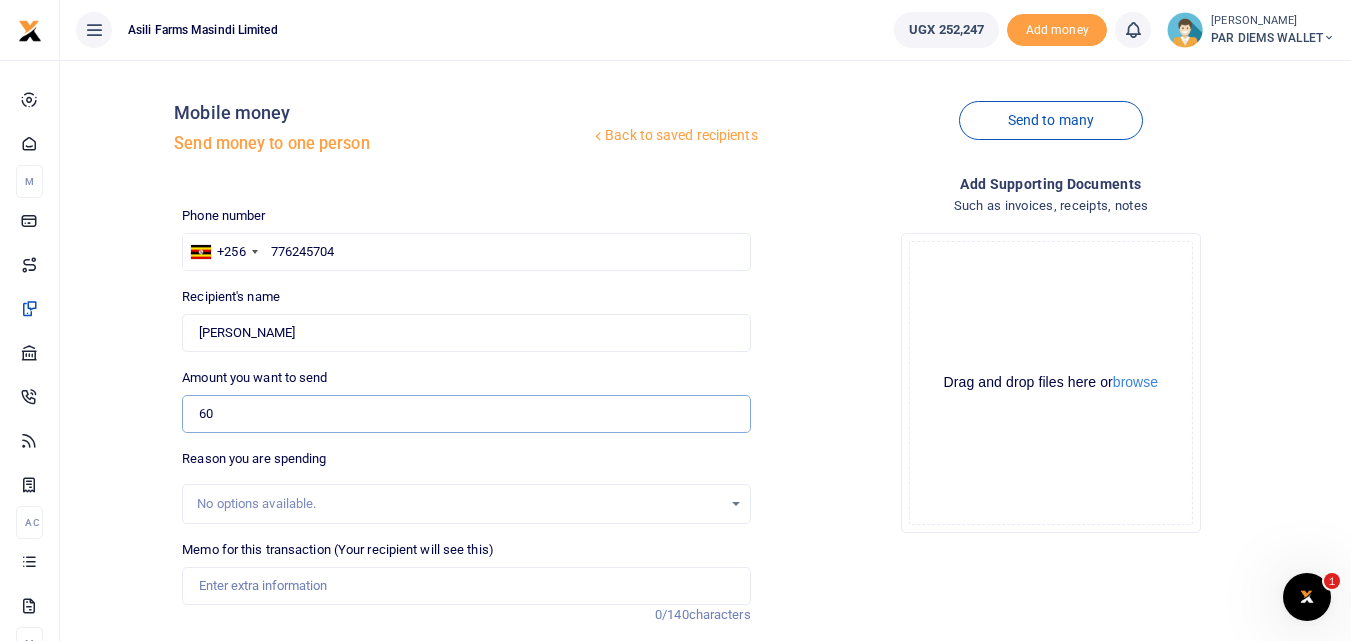 type on "6" 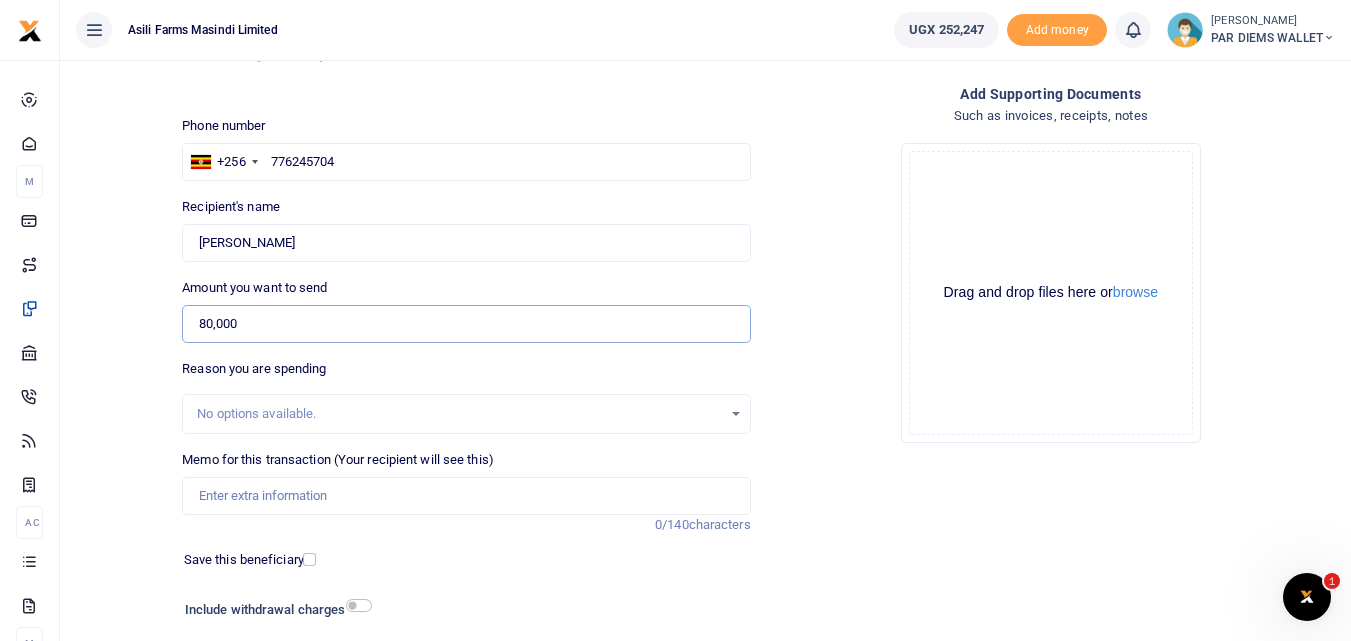 scroll, scrollTop: 99, scrollLeft: 0, axis: vertical 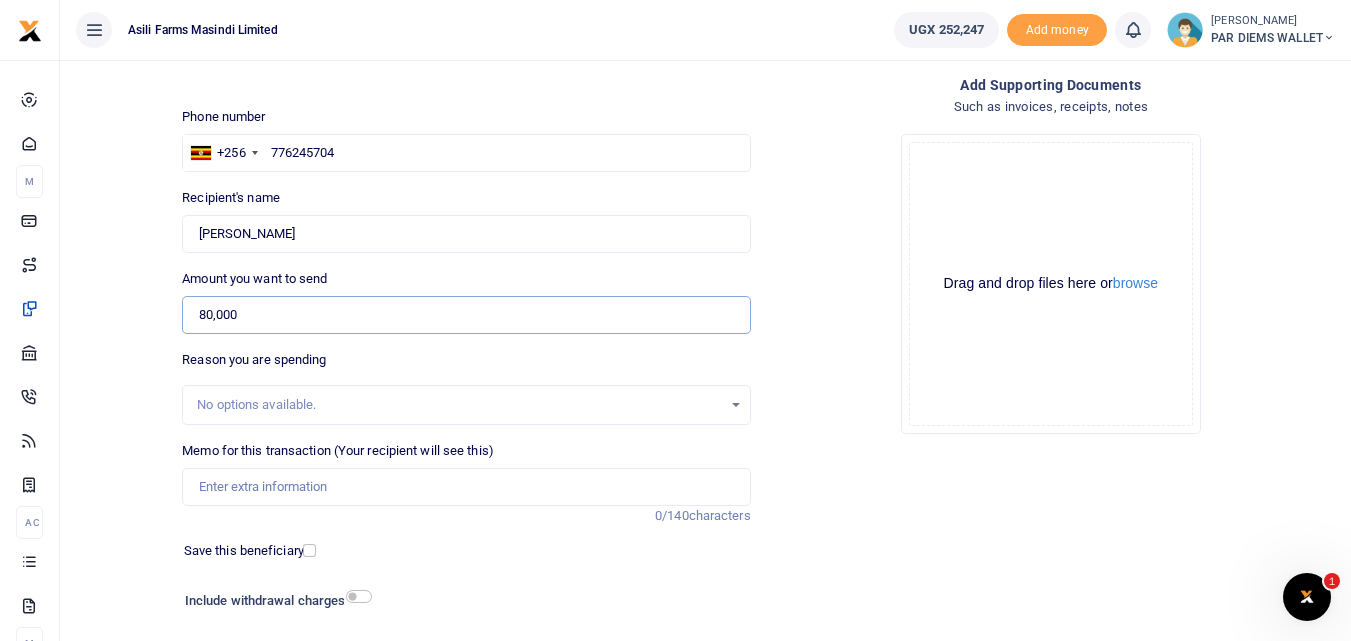 type on "80,000" 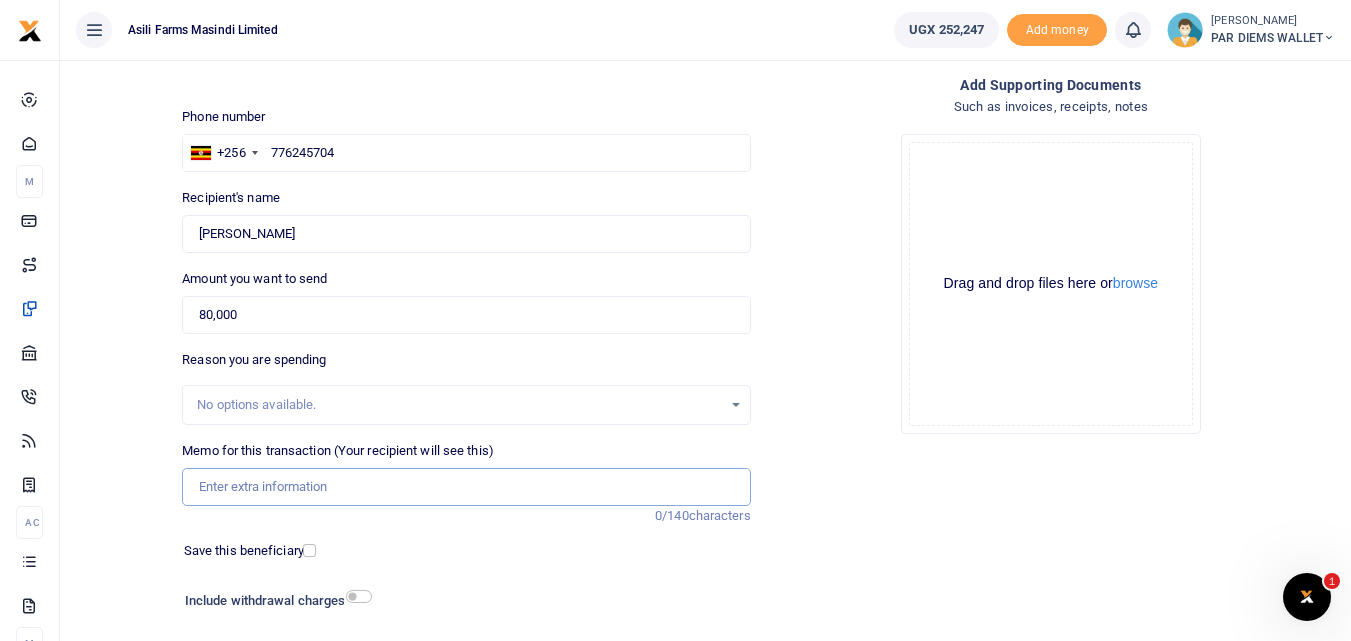 click on "Memo for this transaction (Your recipient will see this)" at bounding box center [466, 487] 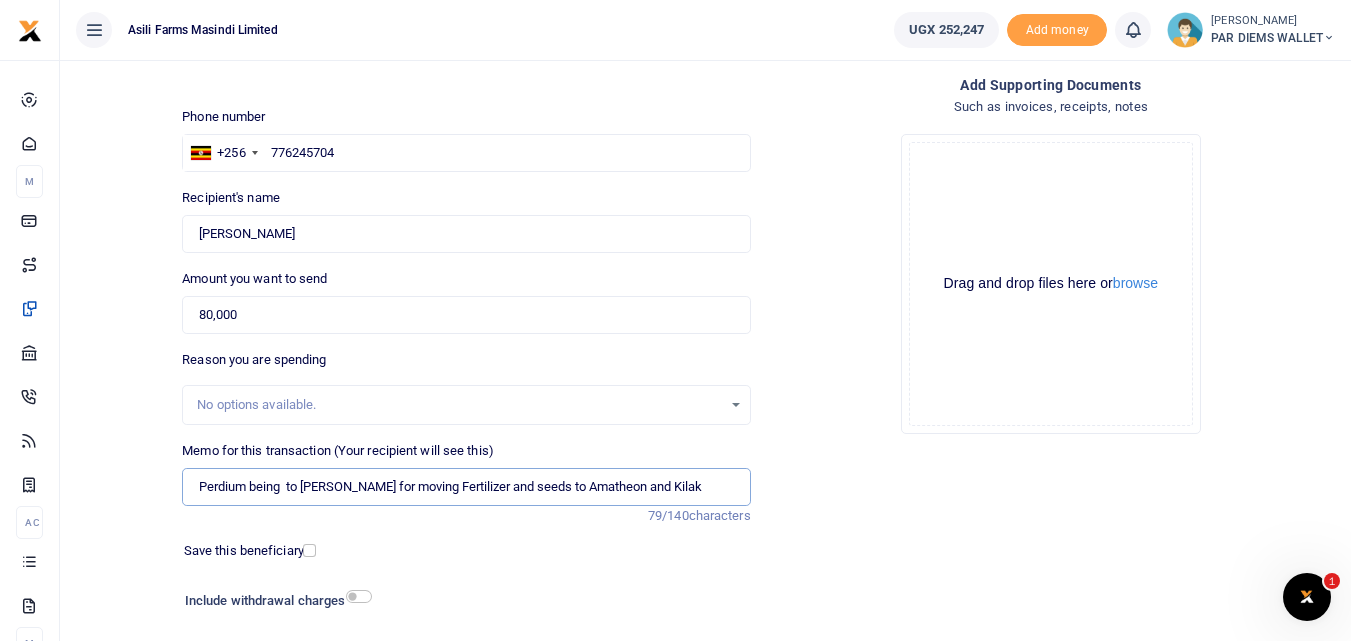 type on "Perdium being  to Robert for moving Fertilizer and seeds to Amatheon and Kilak" 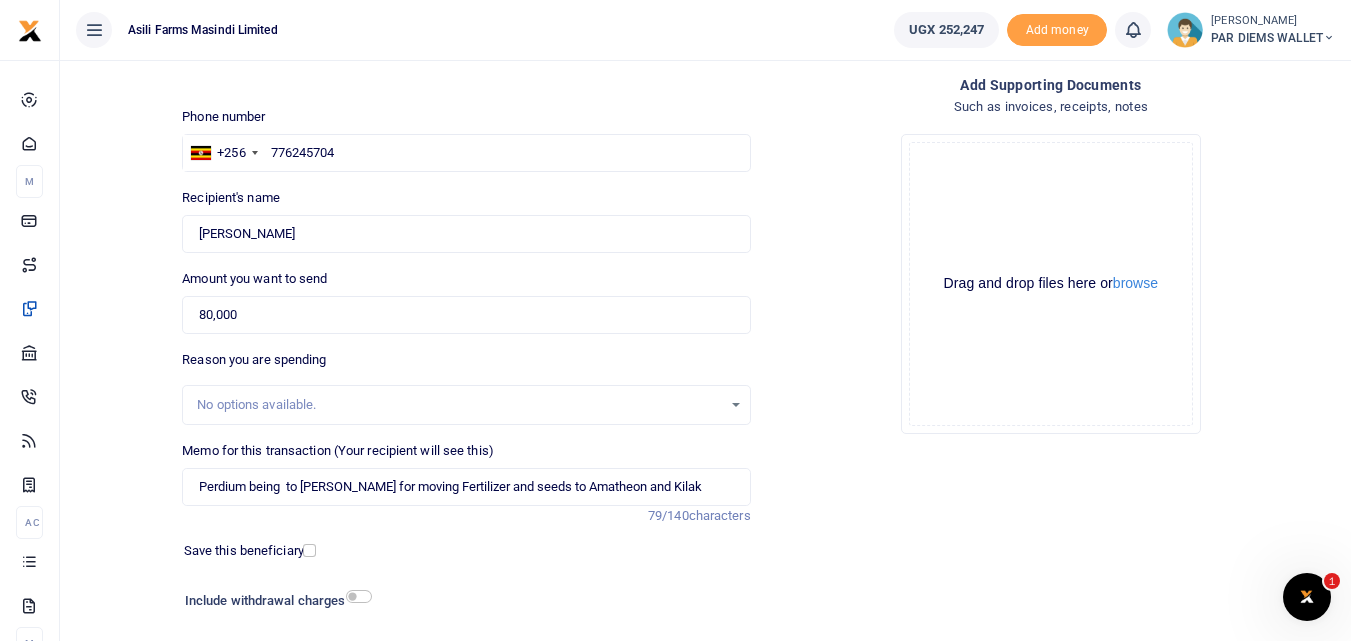 drag, startPoint x: 1350, startPoint y: 167, endPoint x: 1338, endPoint y: 269, distance: 102.70345 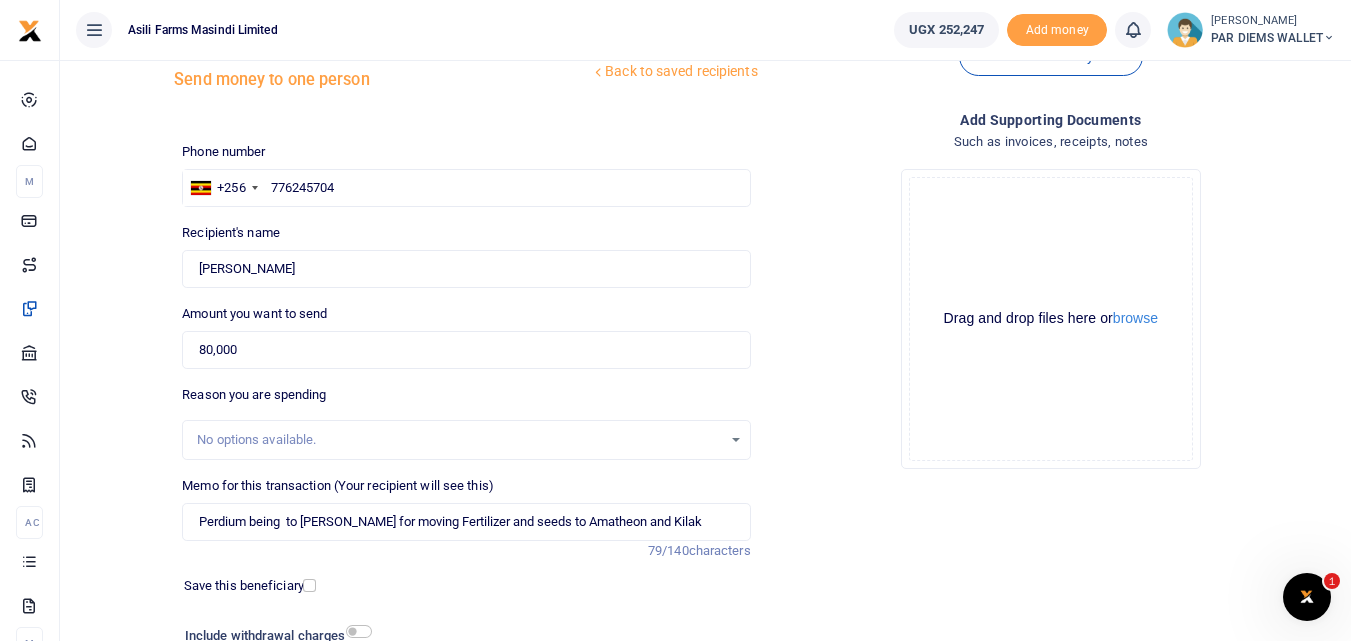 scroll, scrollTop: 62, scrollLeft: 0, axis: vertical 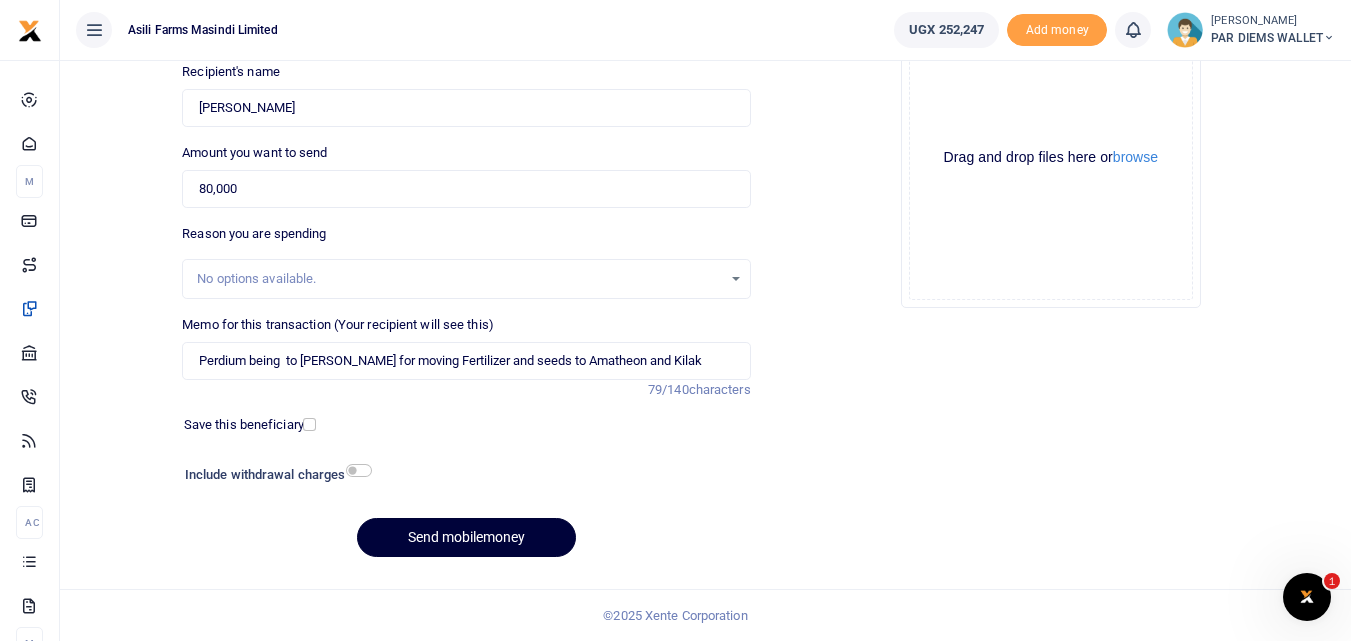 click on "Send mobilemoney" at bounding box center (466, 537) 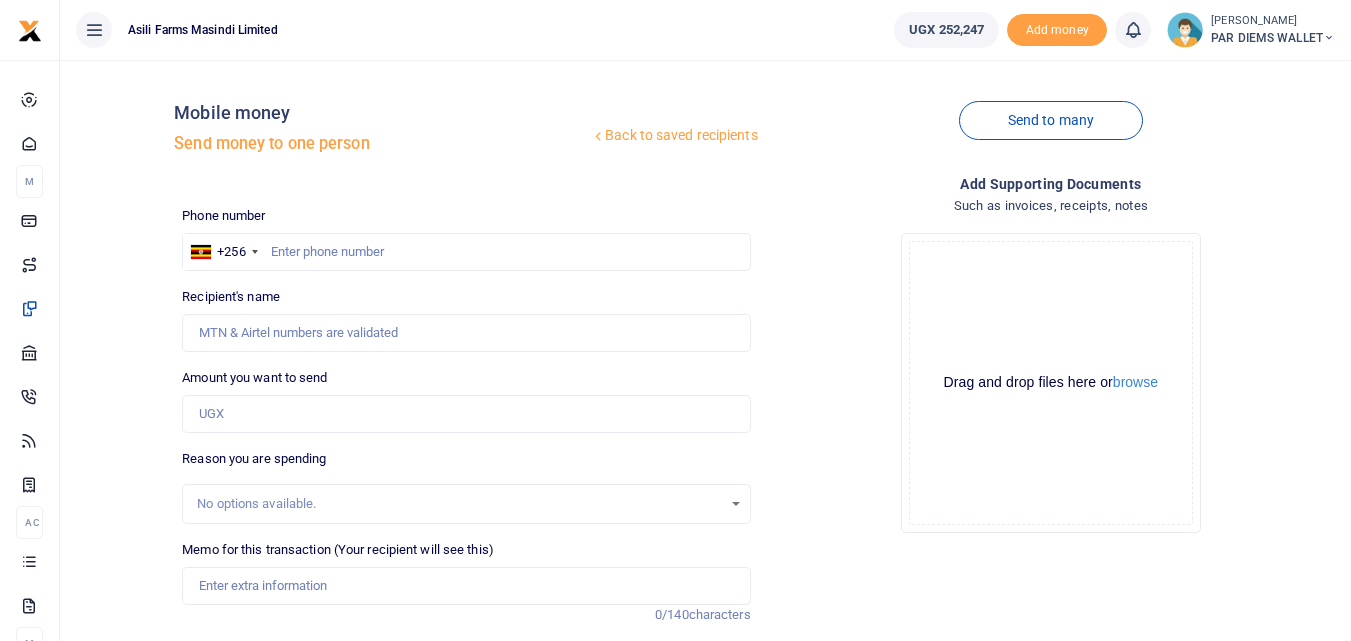 scroll, scrollTop: 225, scrollLeft: 0, axis: vertical 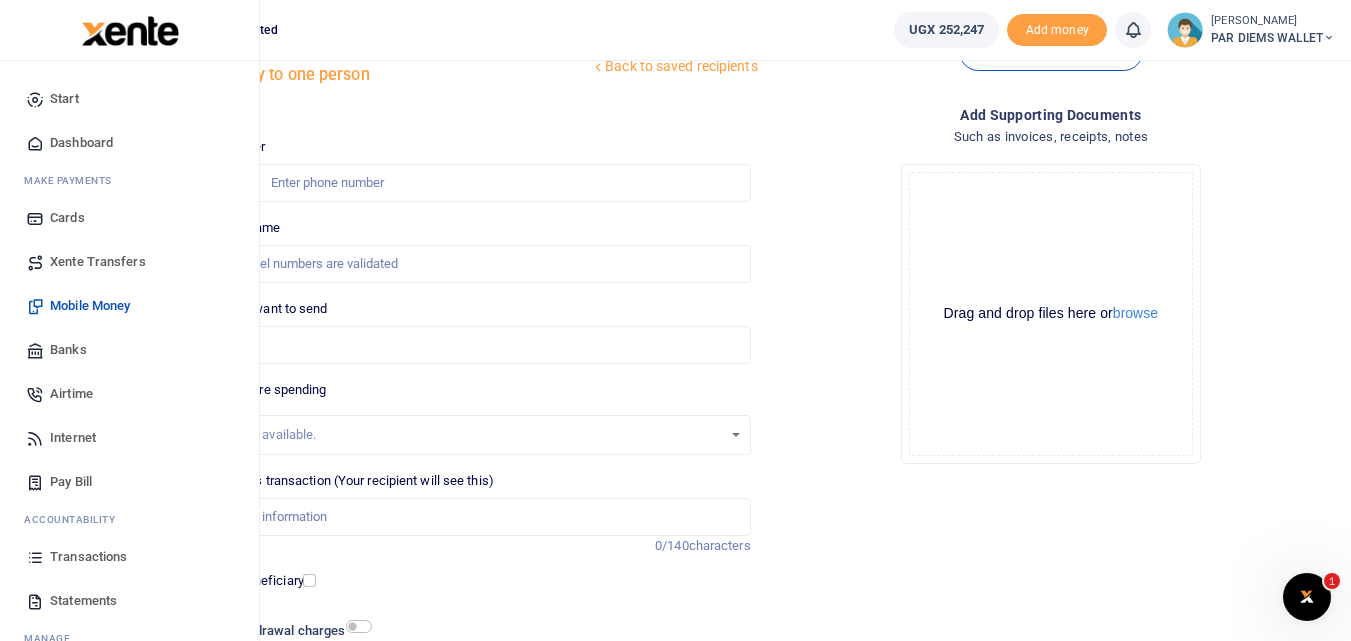 click at bounding box center [35, 557] 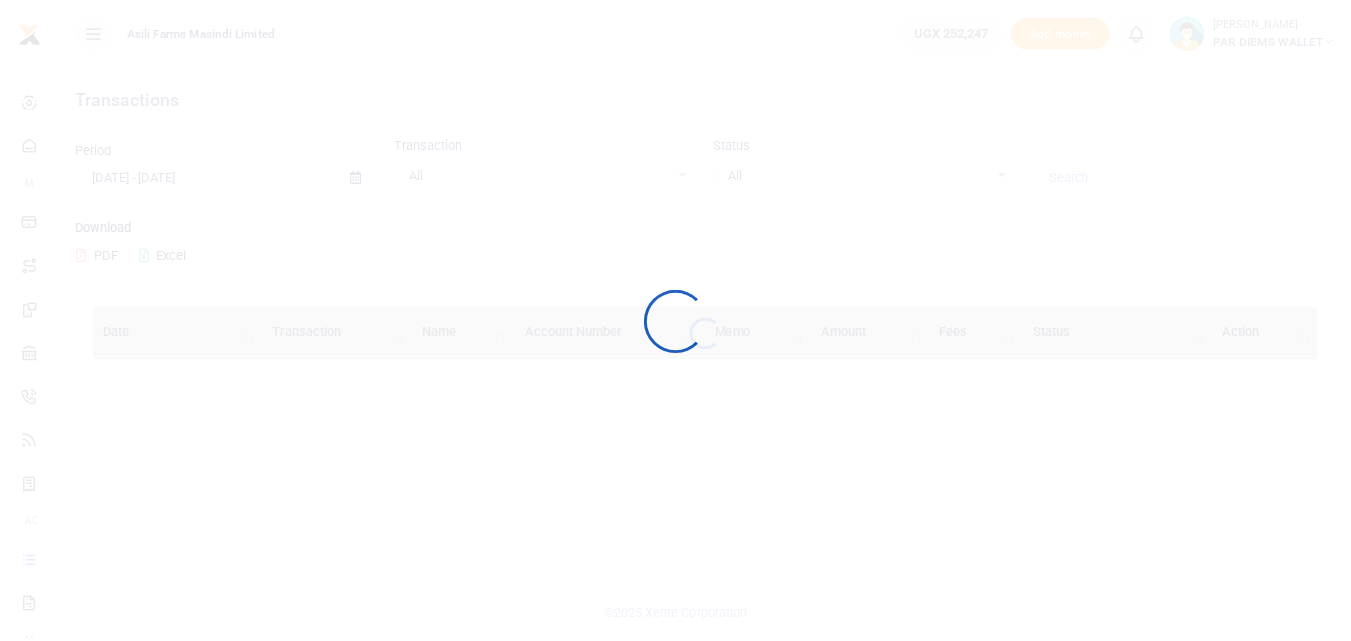 scroll, scrollTop: 0, scrollLeft: 0, axis: both 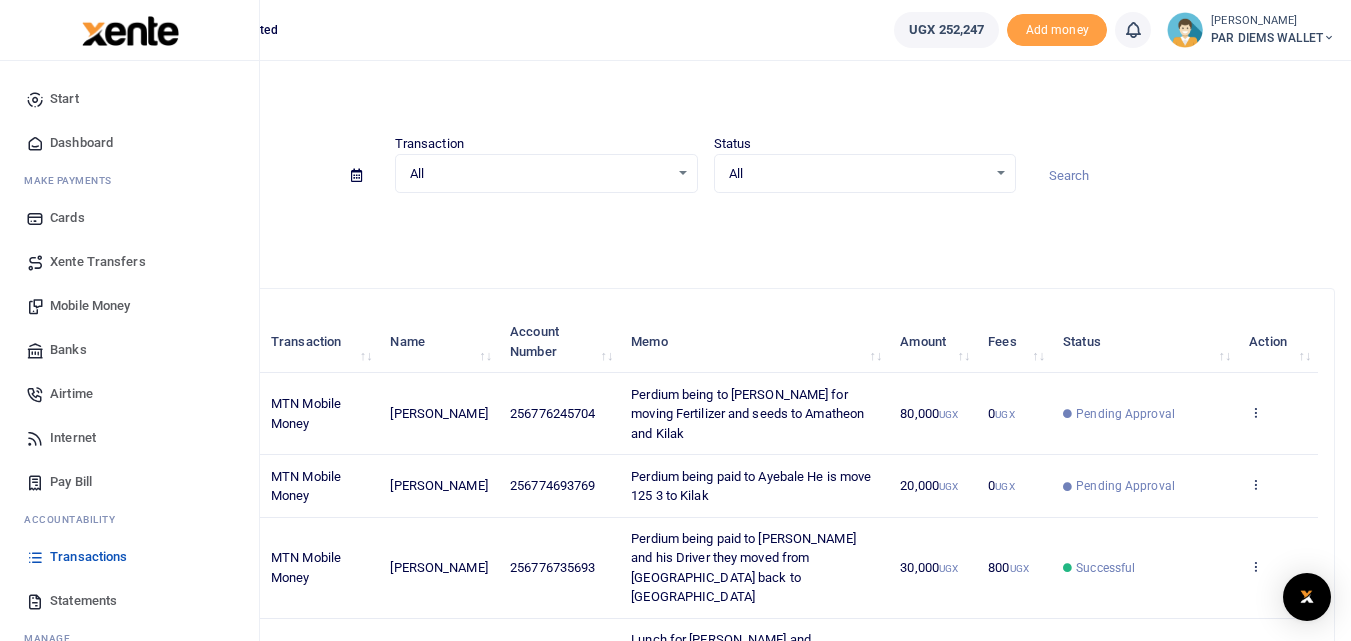 click on "Mobile Money" at bounding box center [90, 306] 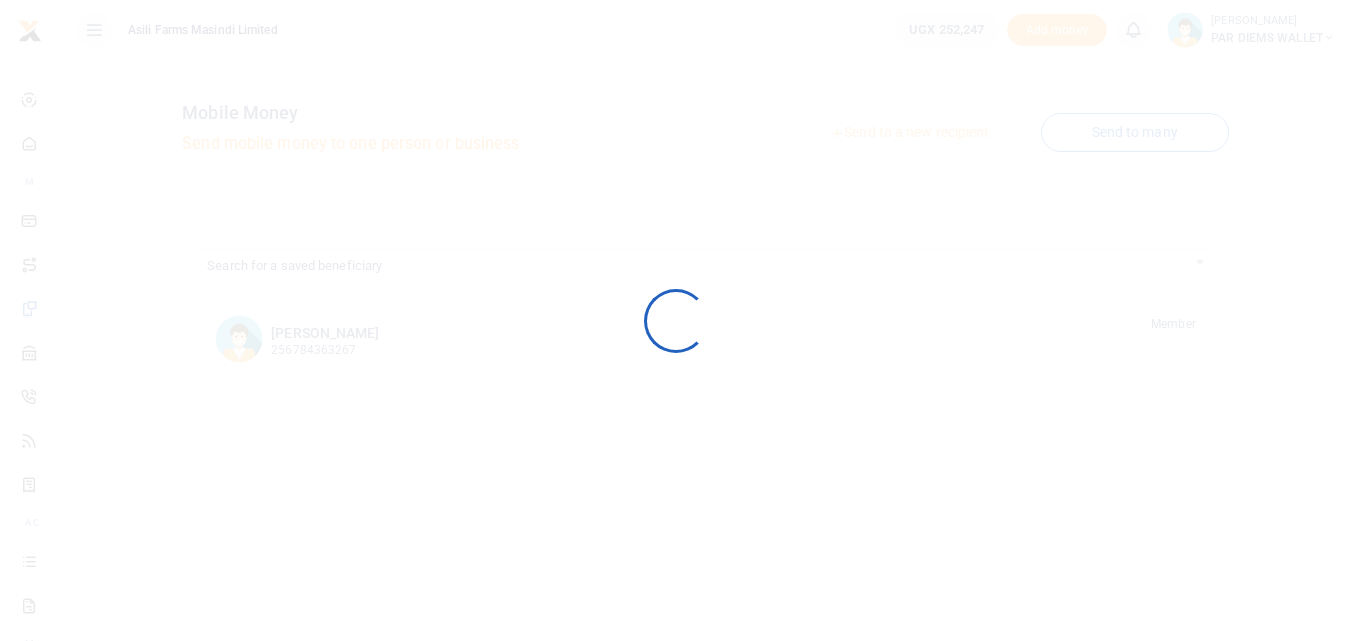 scroll, scrollTop: 0, scrollLeft: 0, axis: both 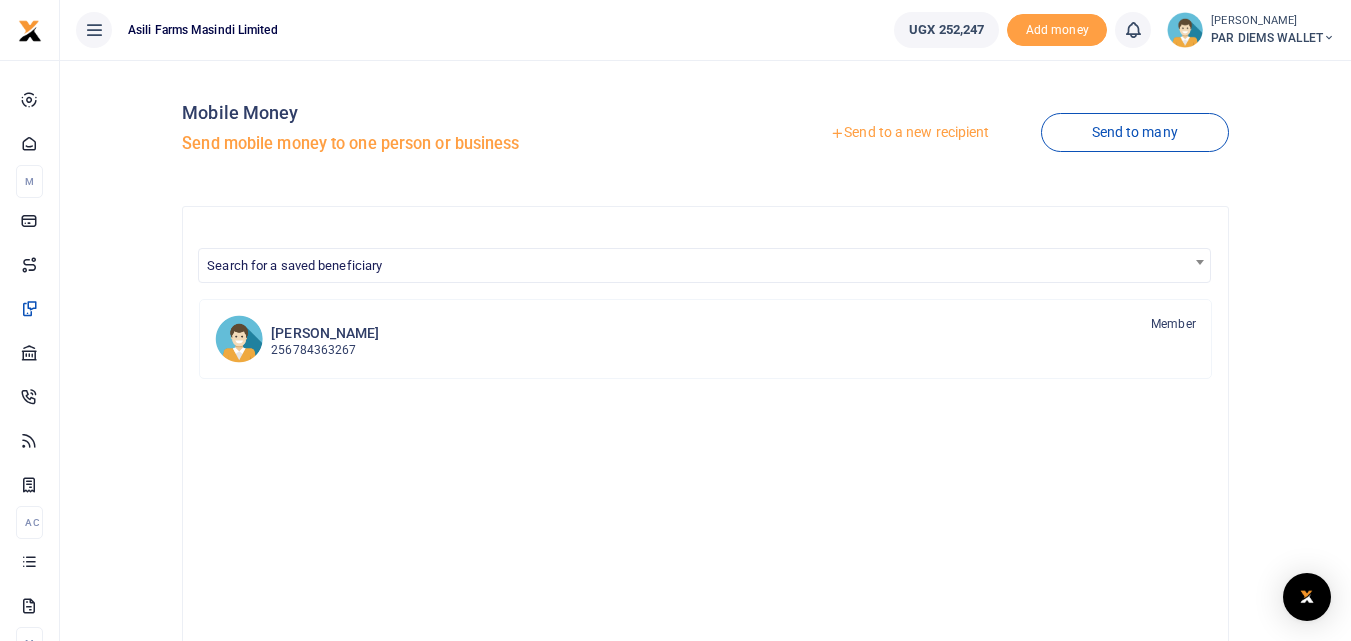 click on "Send to a new recipient" at bounding box center (909, 133) 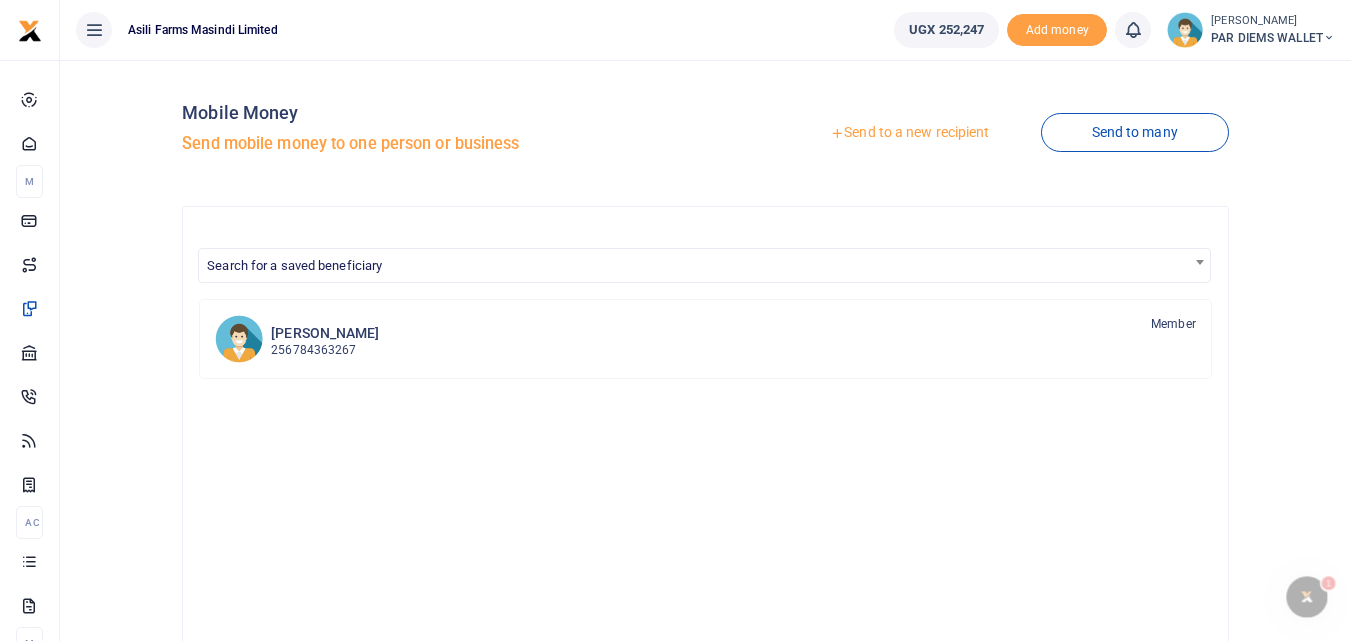 scroll, scrollTop: 0, scrollLeft: 0, axis: both 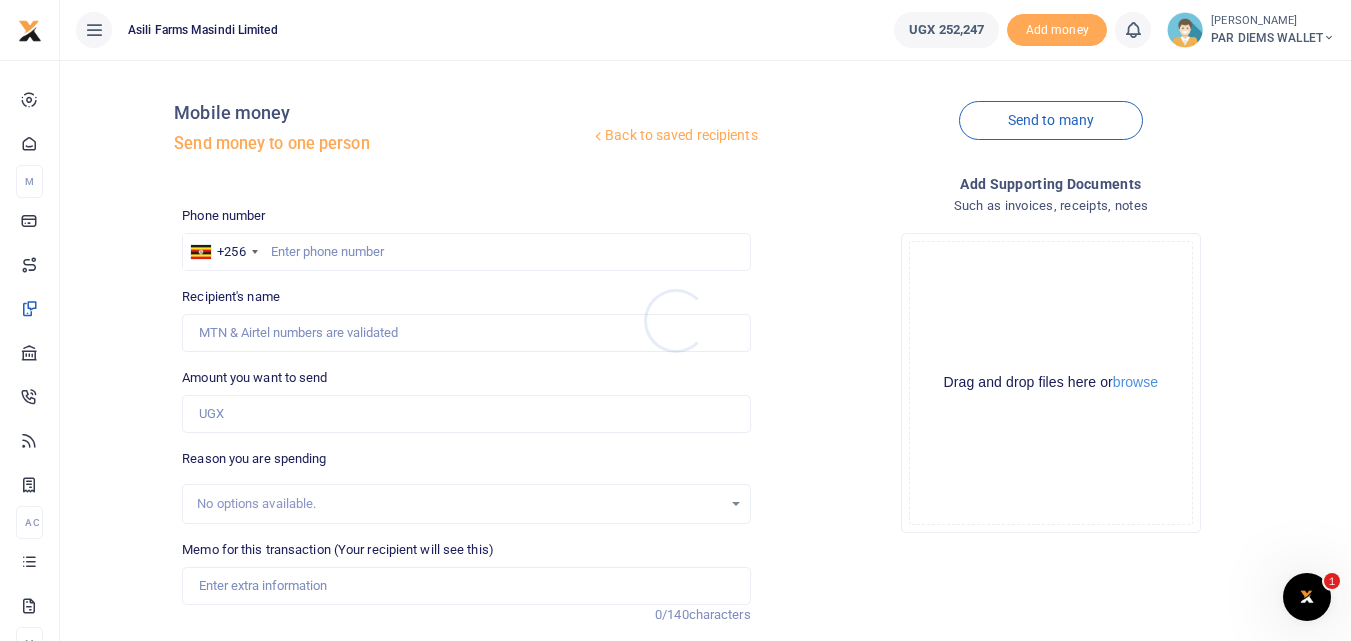 click at bounding box center (675, 320) 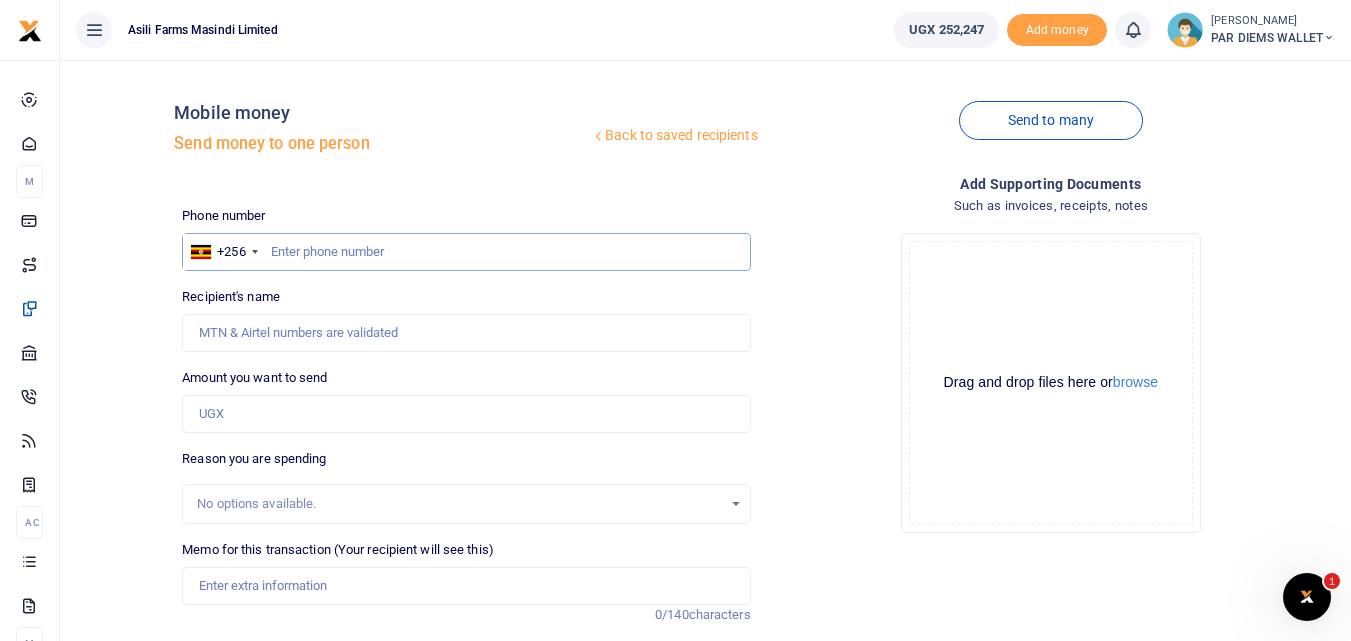 click at bounding box center (466, 252) 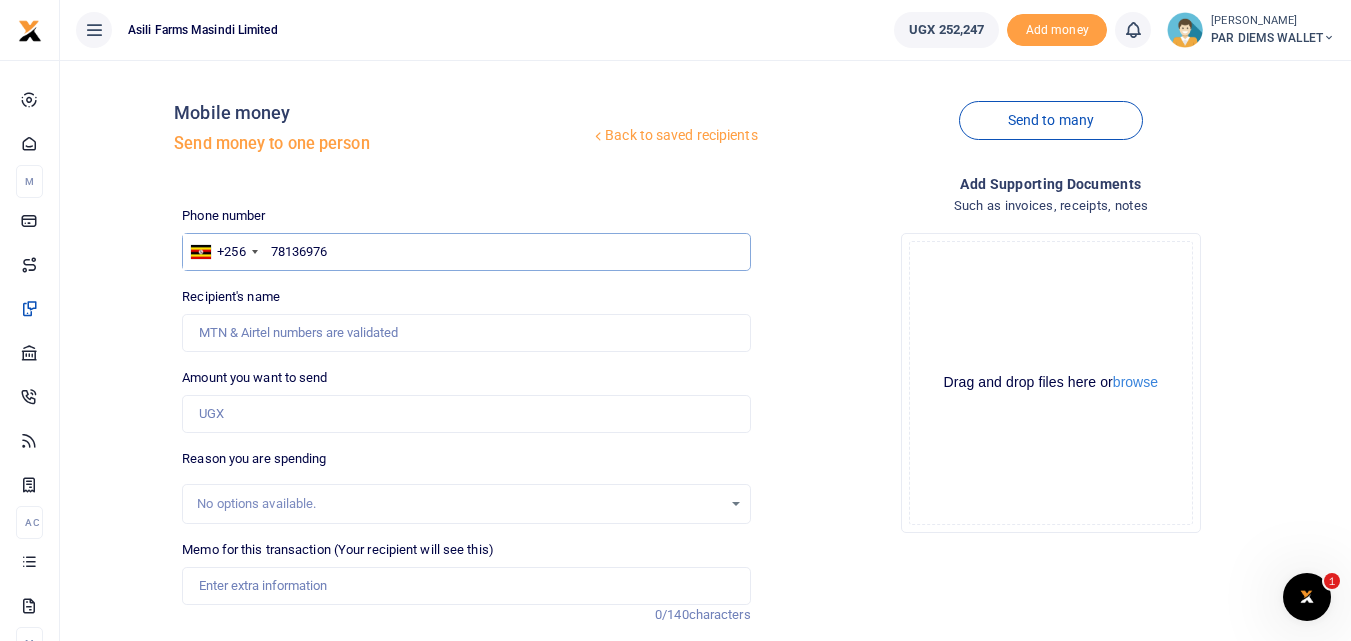 type on "781369760" 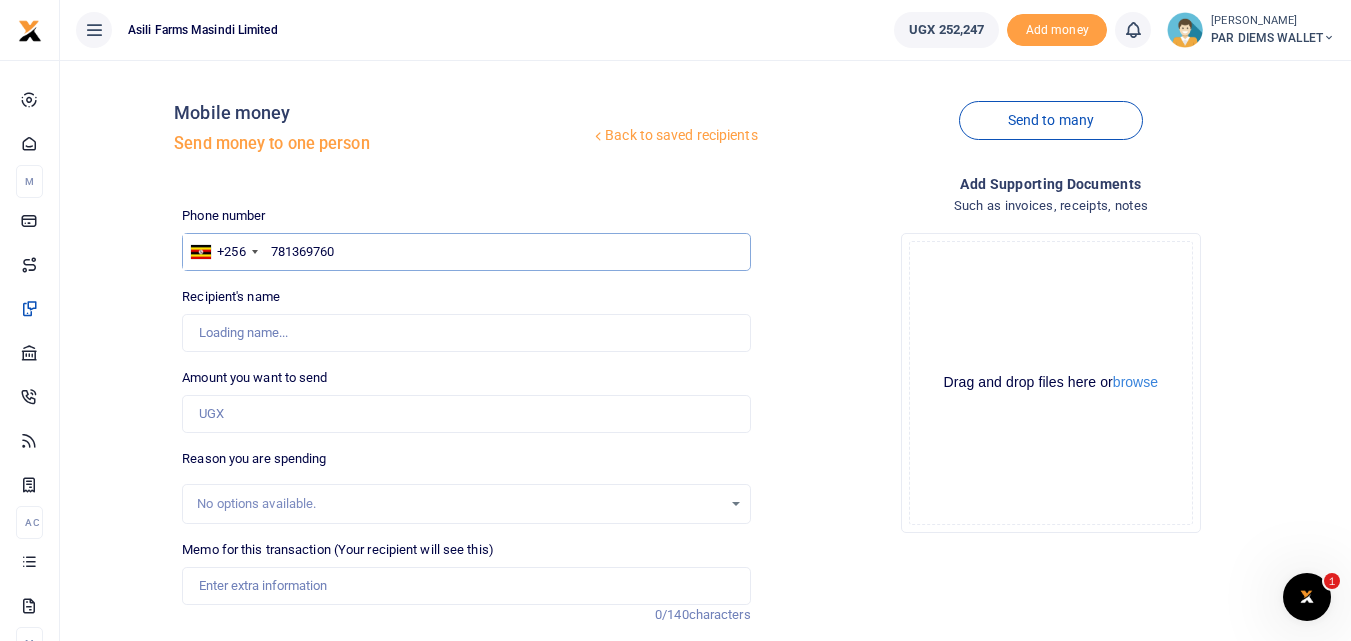 type on "Gloria Ngonzi" 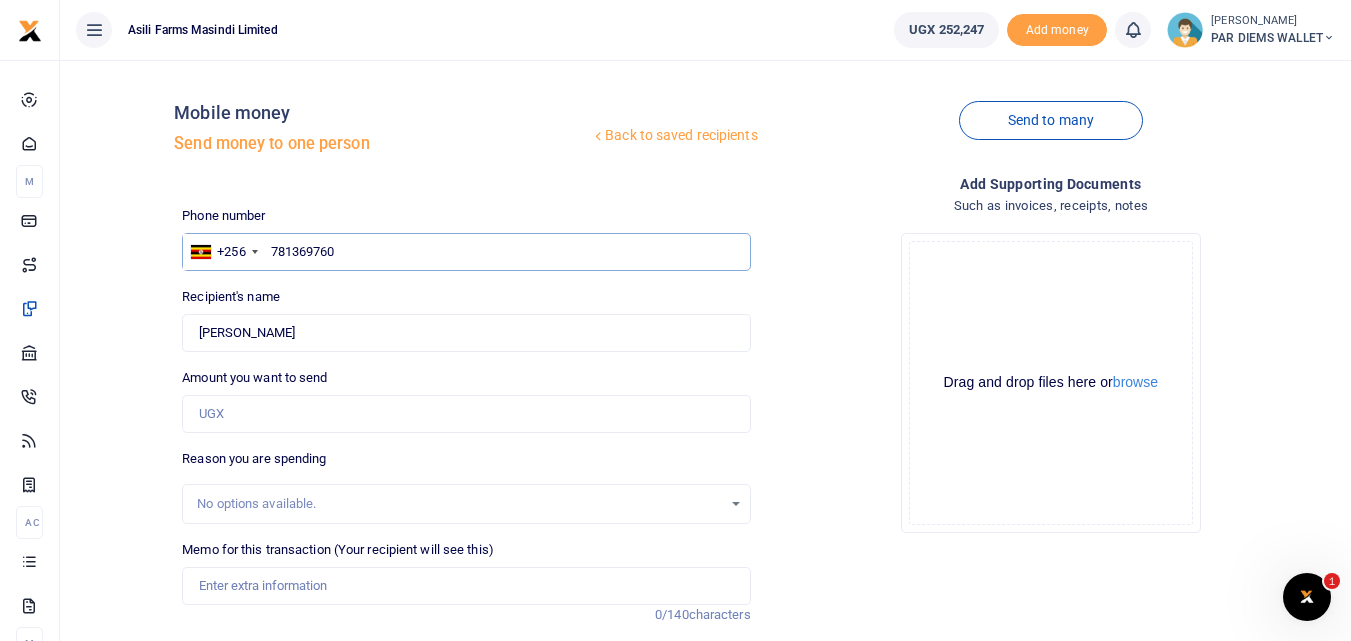 type on "781369760" 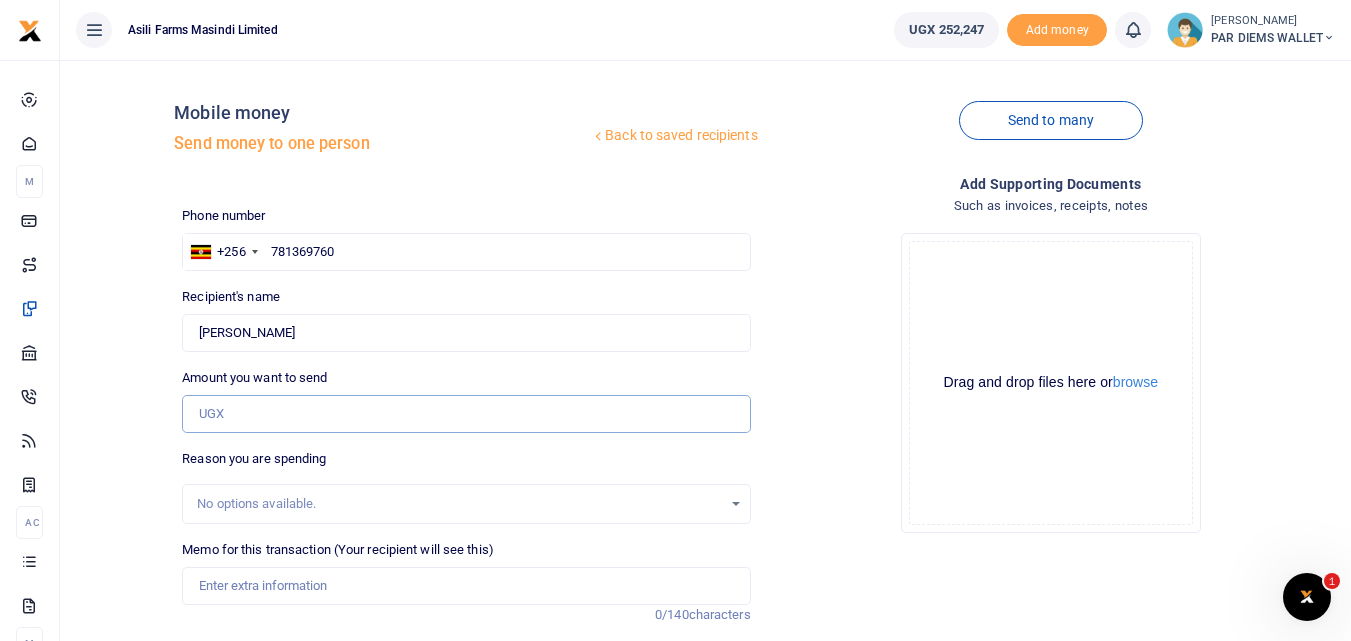 click on "Amount you want to send" at bounding box center (466, 414) 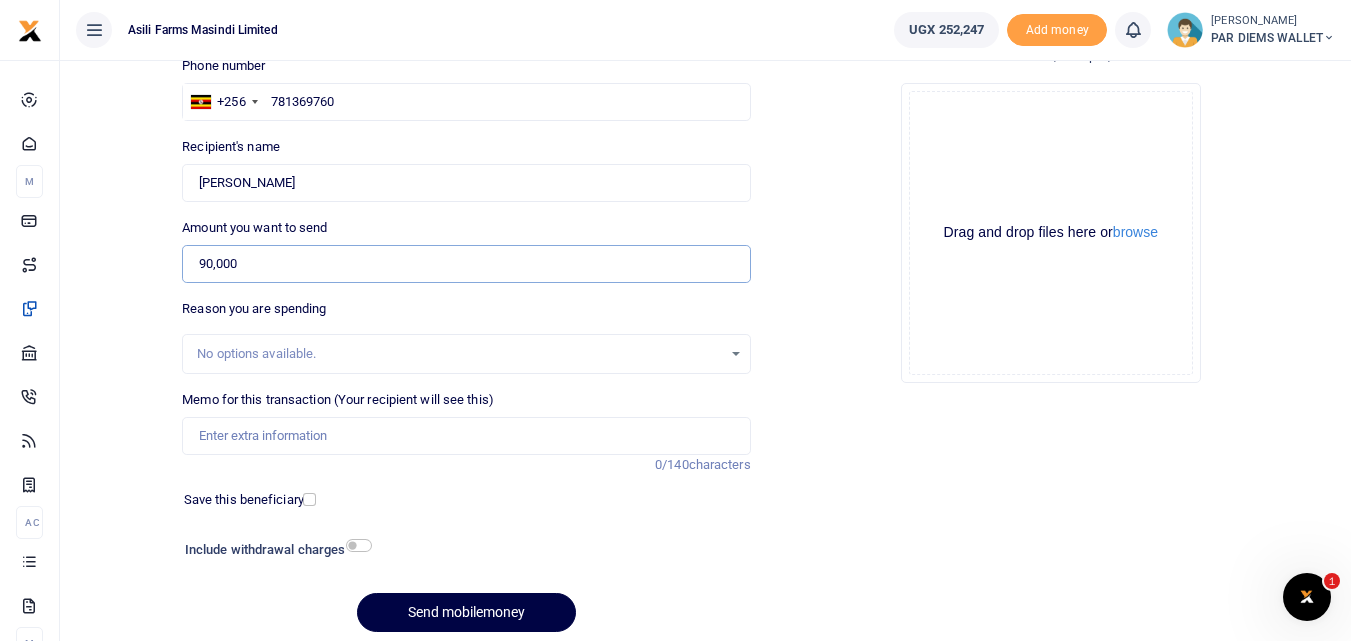scroll, scrollTop: 156, scrollLeft: 0, axis: vertical 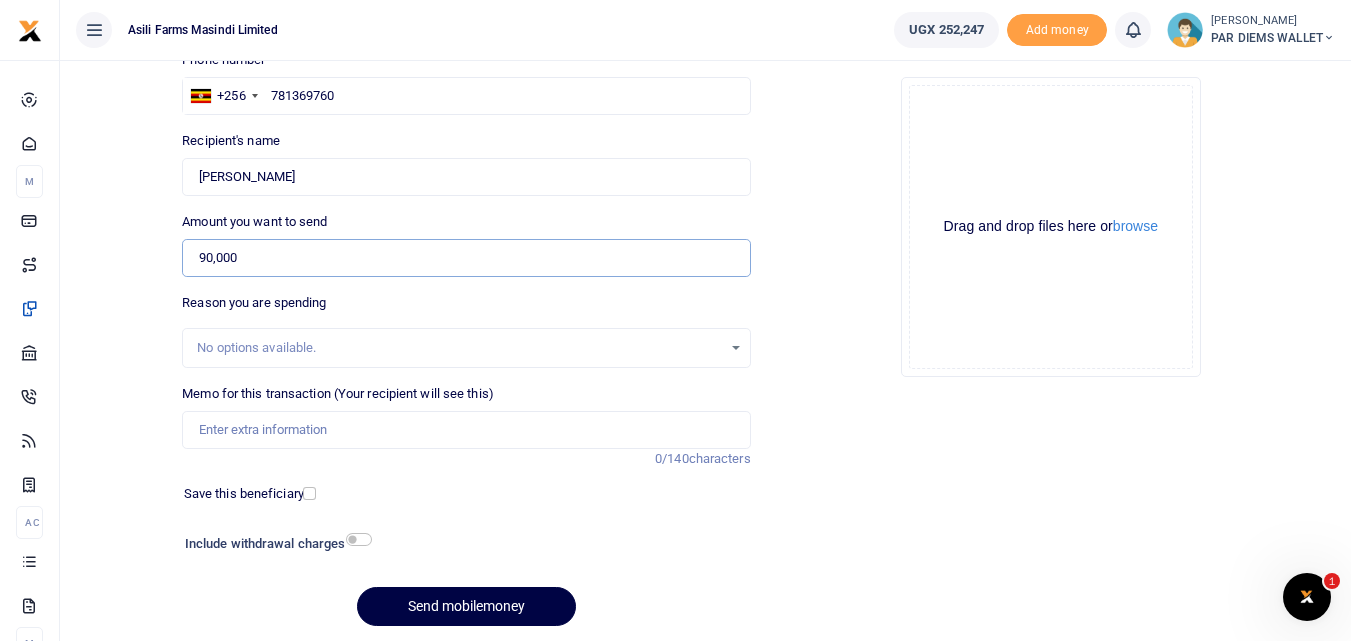 type on "90,000" 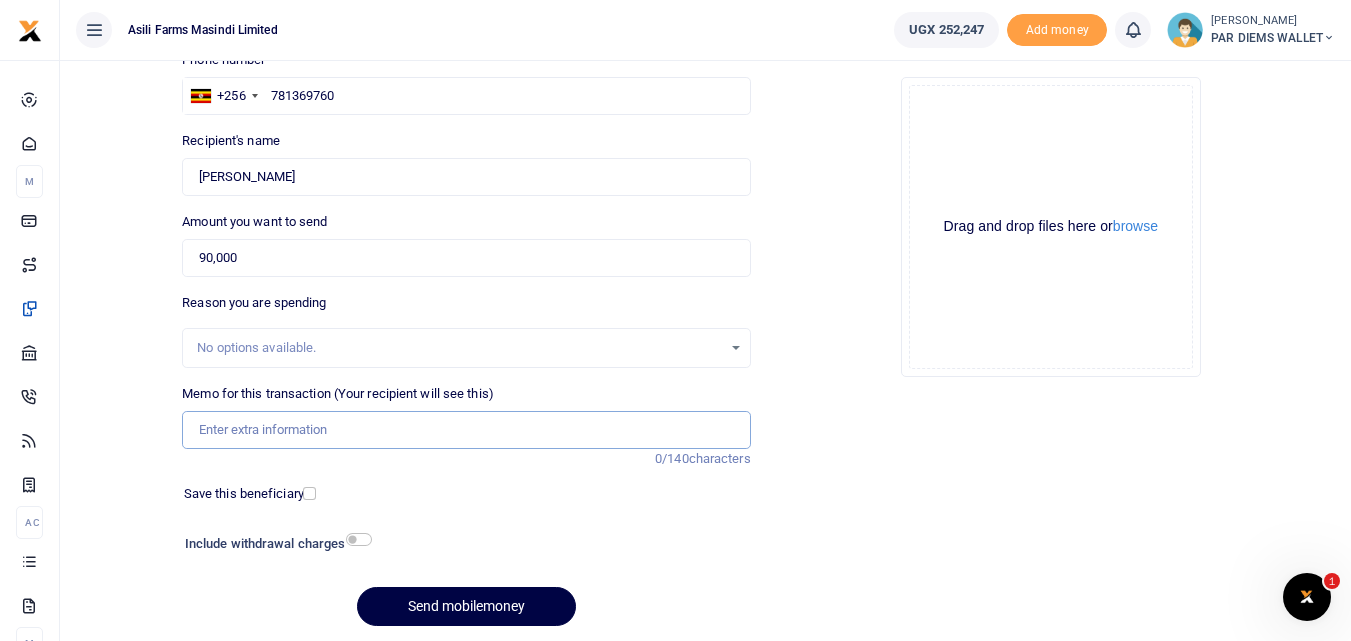 click on "Memo for this transaction (Your recipient will see this)" at bounding box center (466, 430) 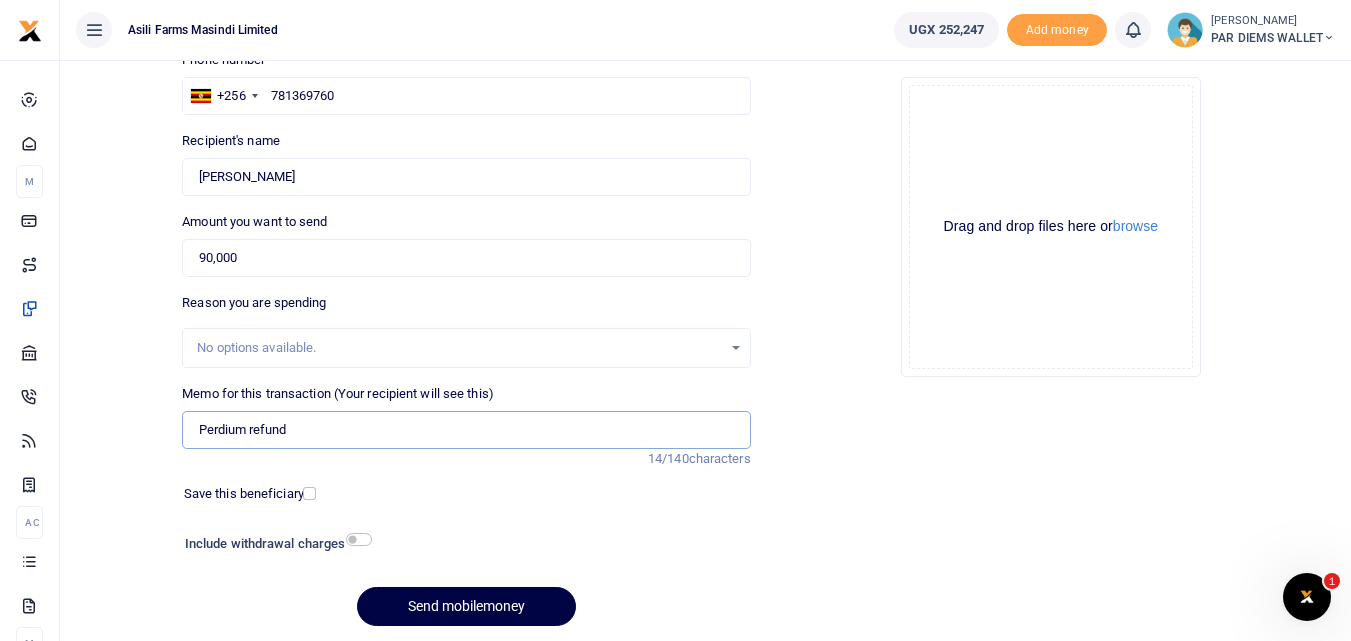 click on "Perdium refund" at bounding box center [466, 430] 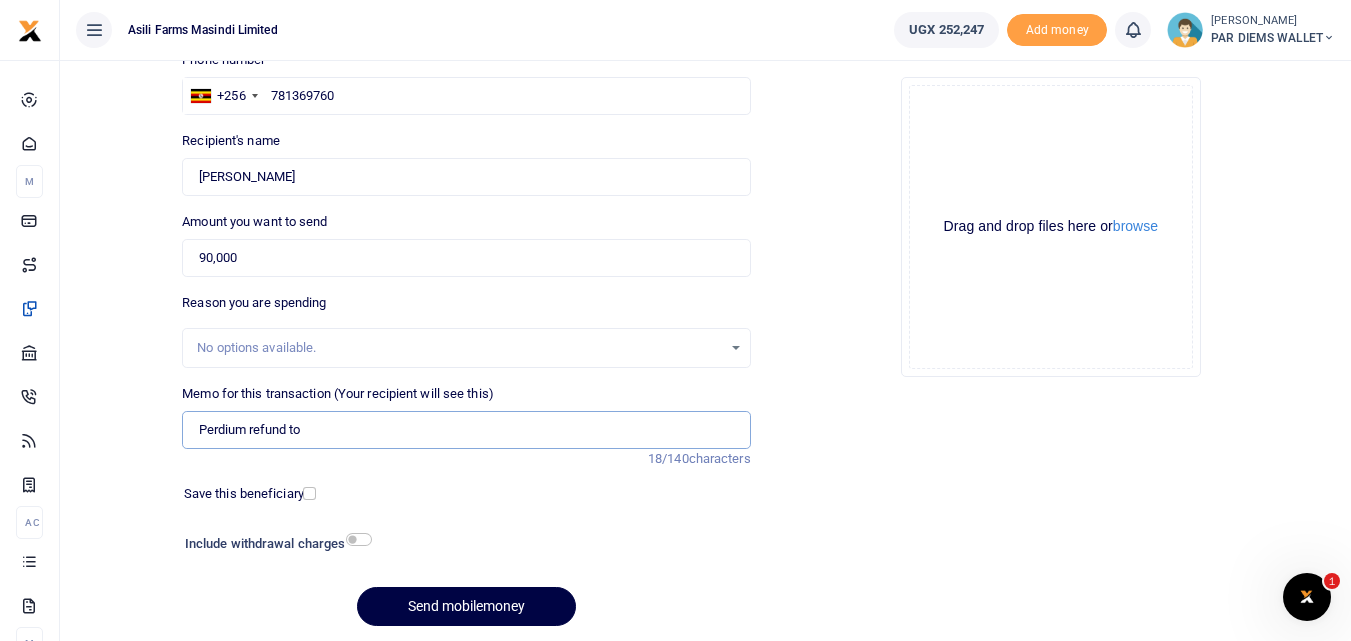 click on "Perdium refund to" at bounding box center (466, 430) 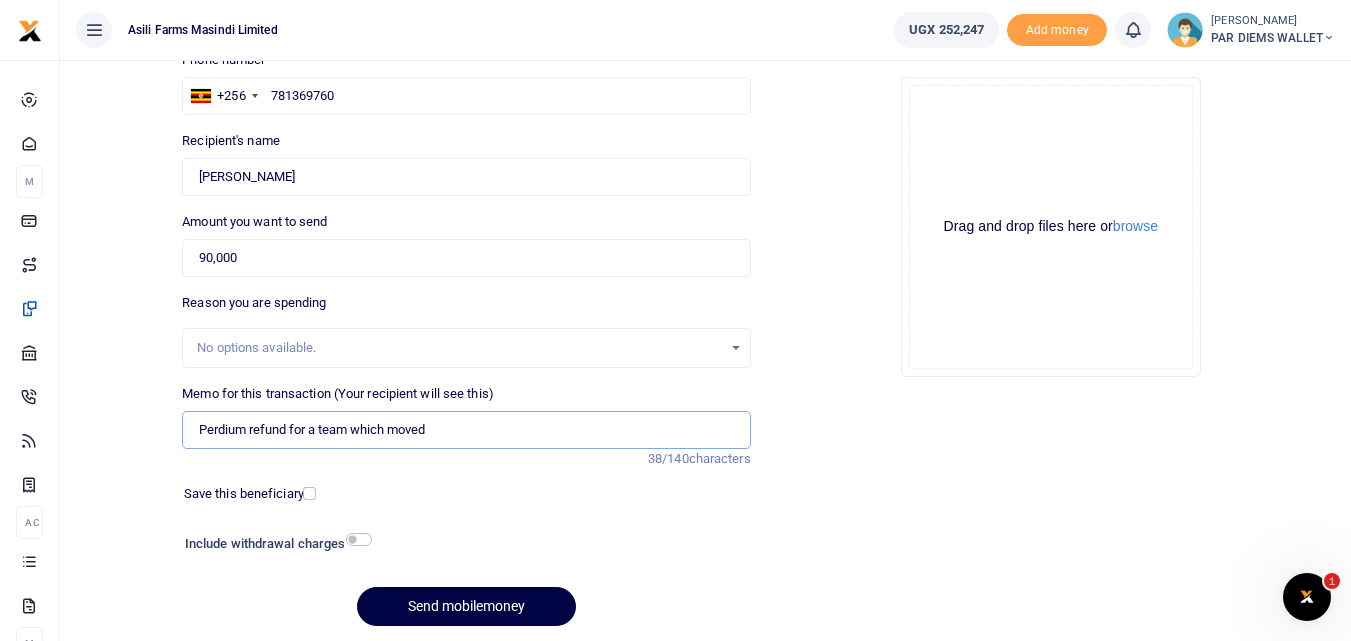 click on "Perdium refund for a team which moved" at bounding box center (466, 430) 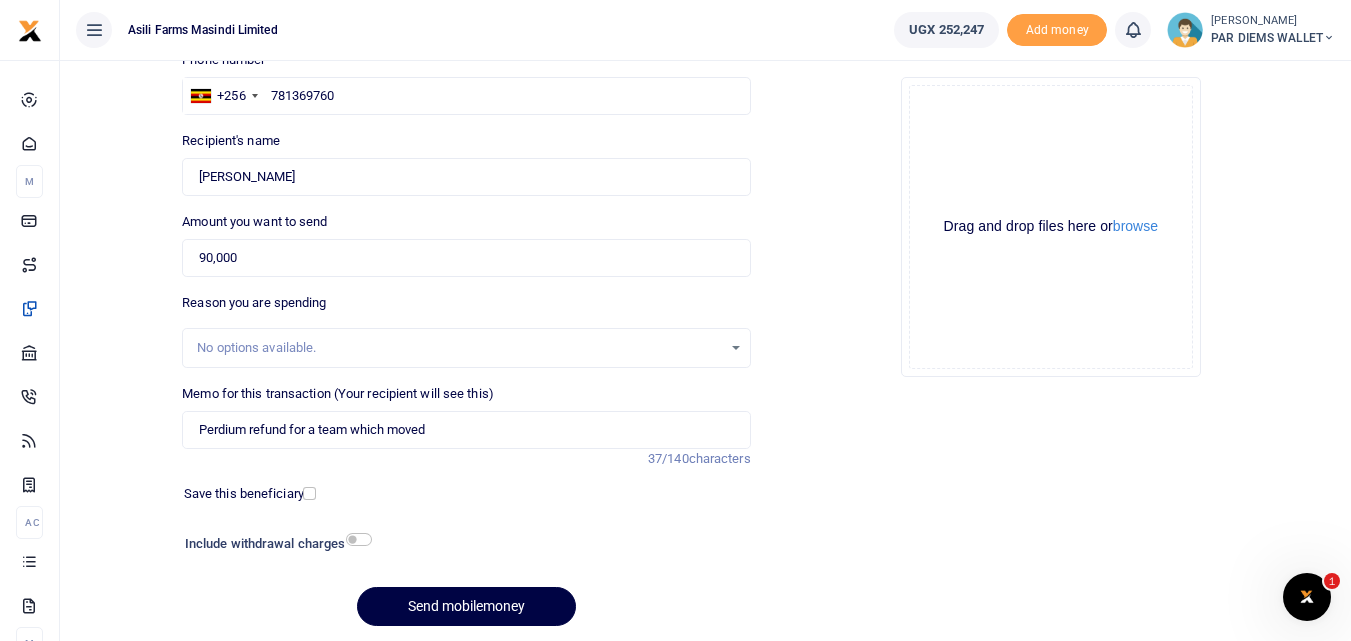 click on "Memo for this transaction (Your recipient will see this)
Perdium refund for a team which moved
Reason is required.
37/140  characters" at bounding box center (466, 416) 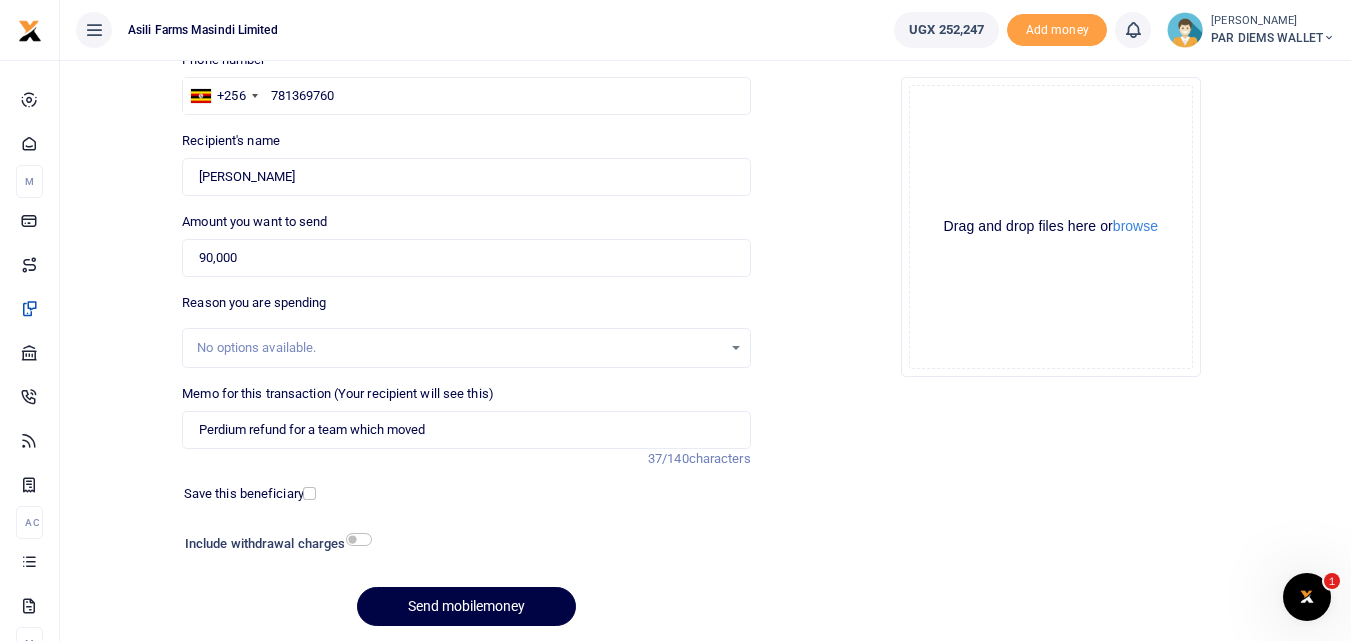 click on "No options available." at bounding box center [459, 348] 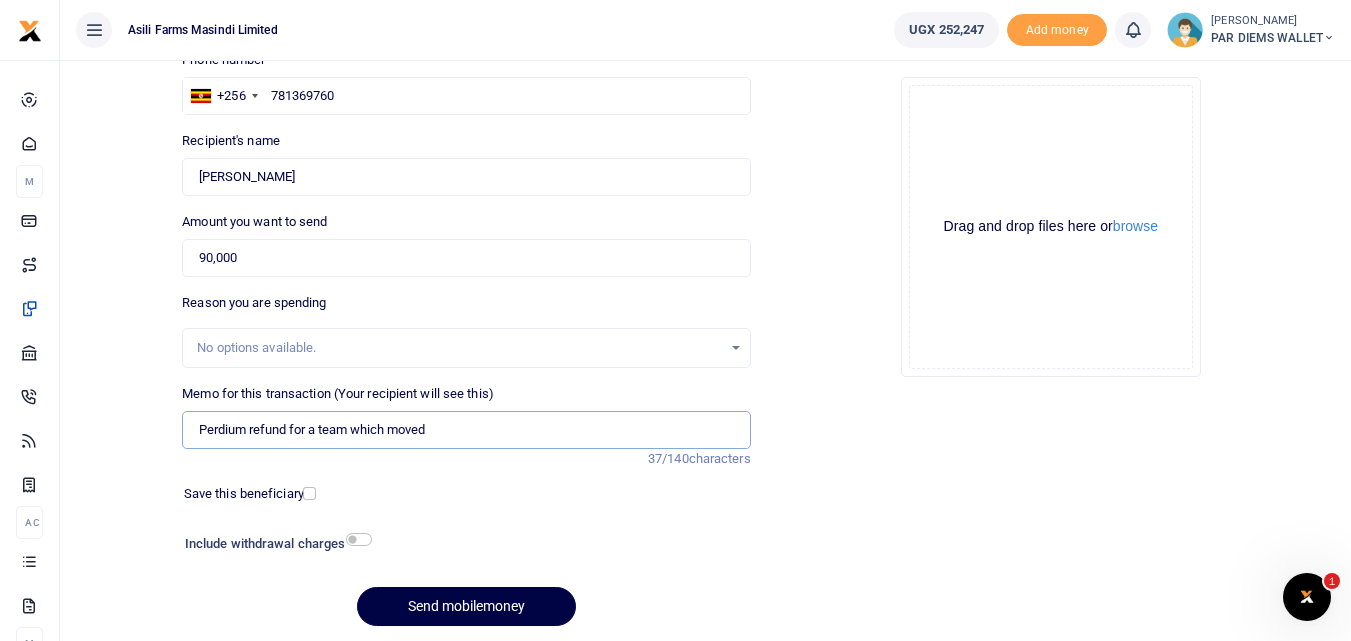 click on "Perdium refund for a team which moved" at bounding box center [466, 430] 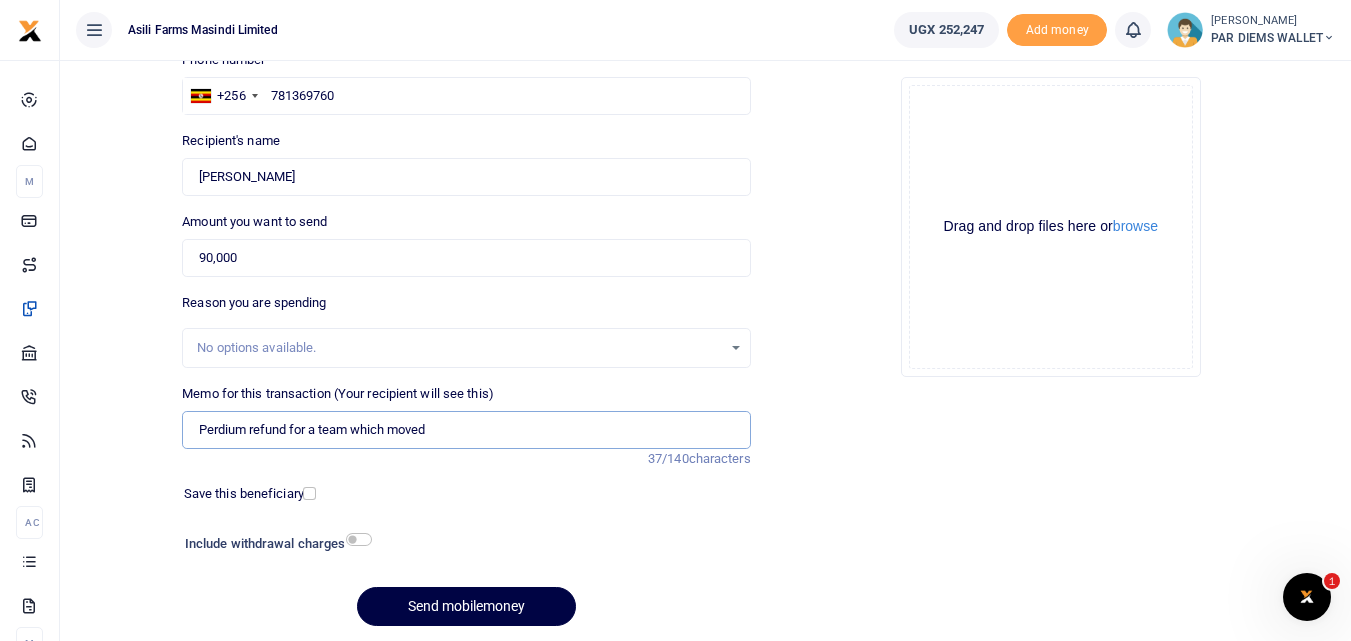 click on "Perdium refund for a team which moved" at bounding box center [466, 430] 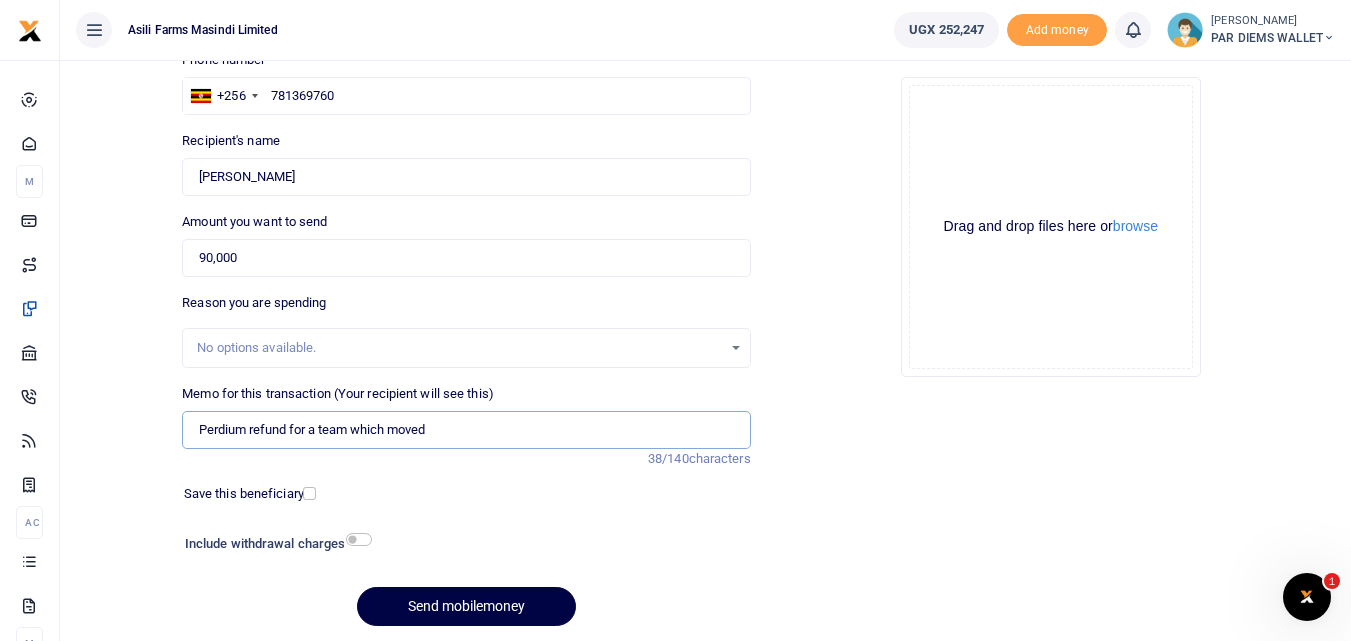 click on "Perdium refund for a team which moved" at bounding box center (466, 430) 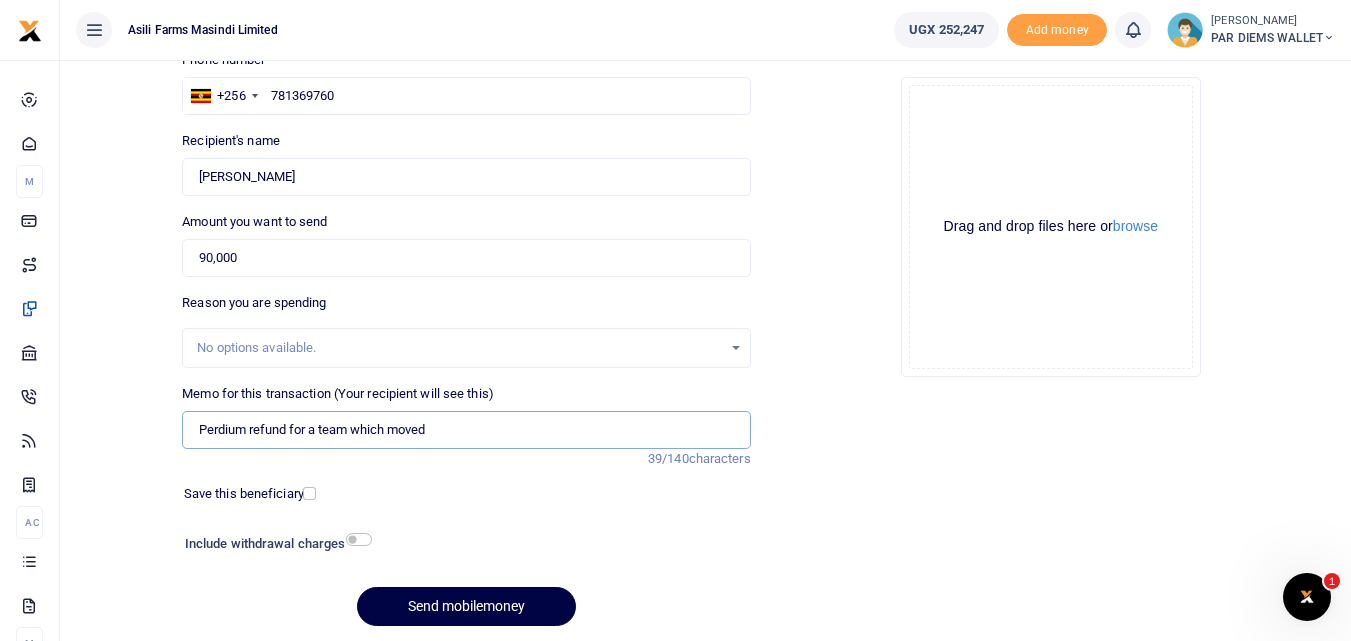 click on "Perdium refund for a team which moved" at bounding box center (466, 430) 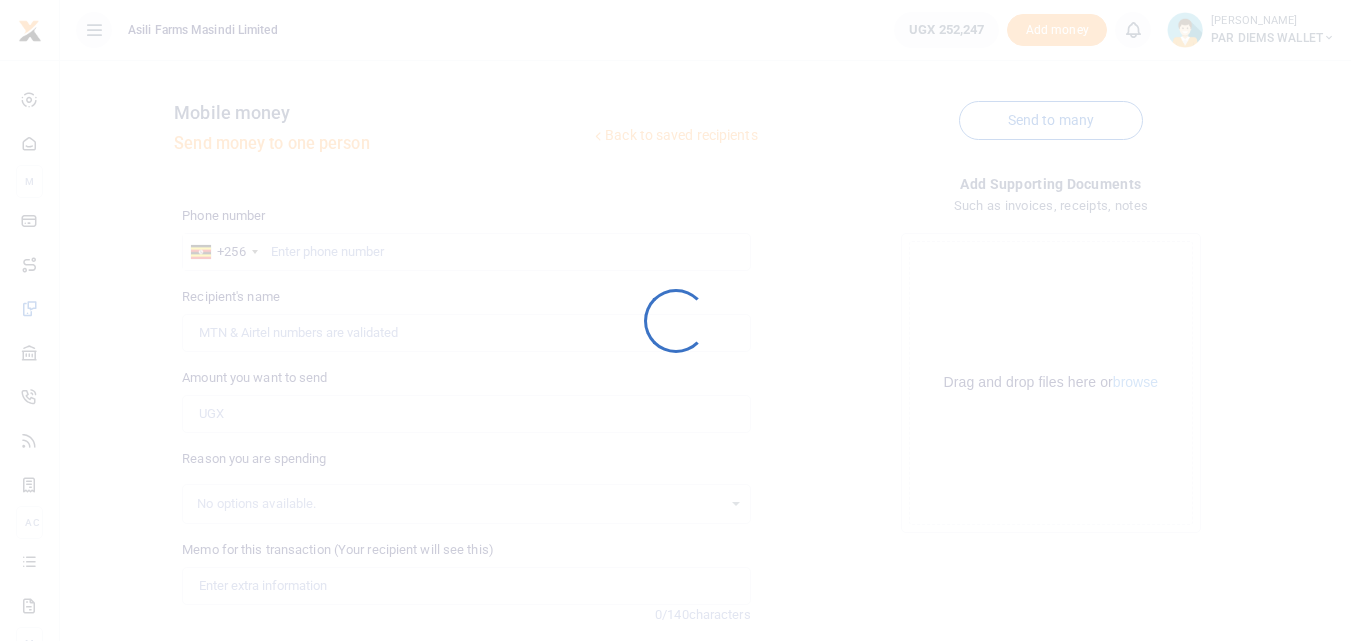 scroll, scrollTop: 0, scrollLeft: 0, axis: both 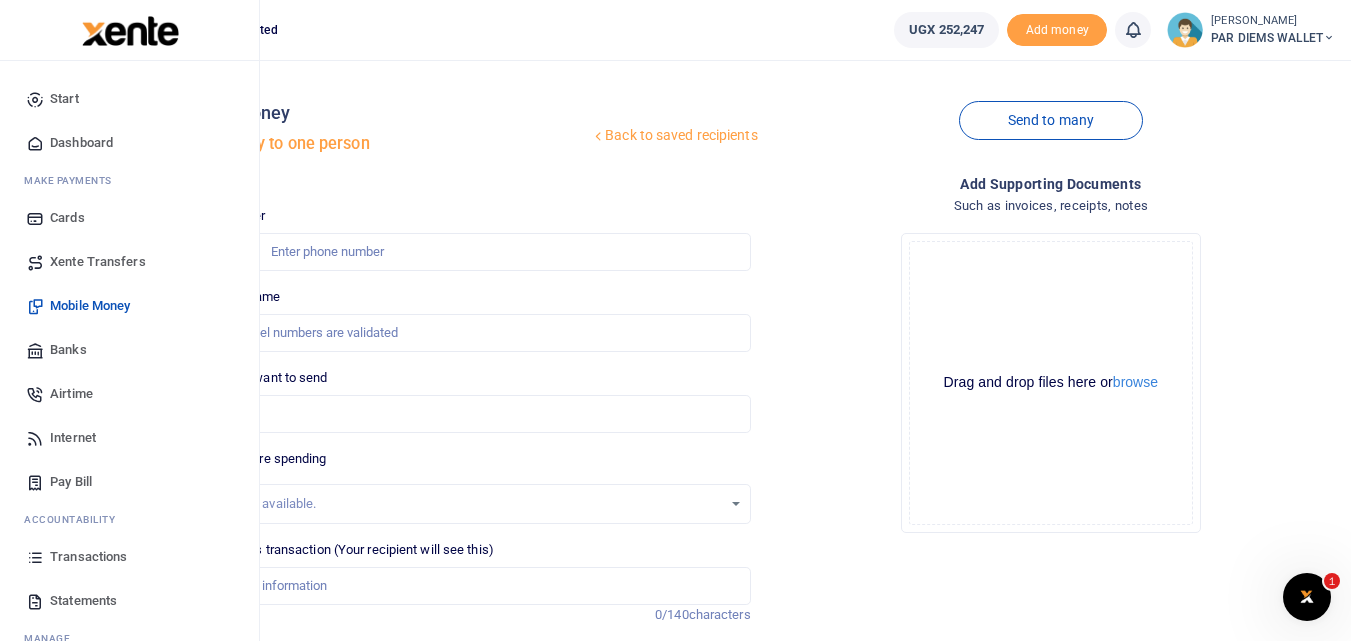 click at bounding box center (35, 557) 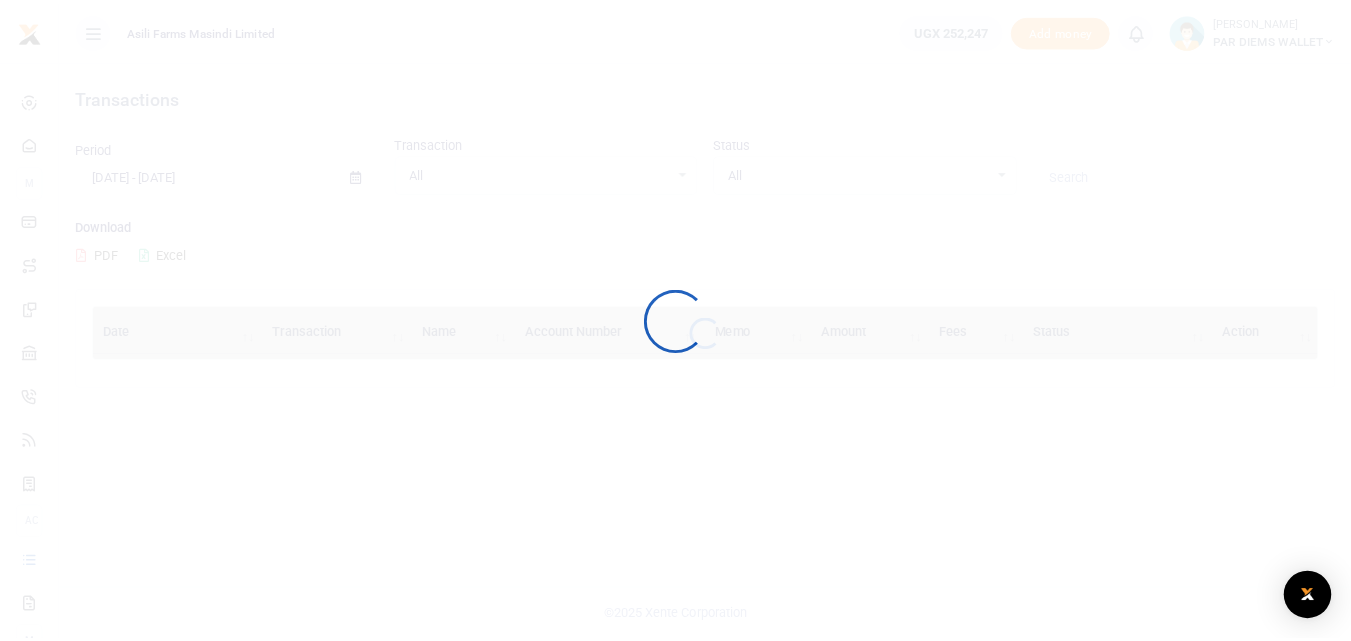 scroll, scrollTop: 0, scrollLeft: 0, axis: both 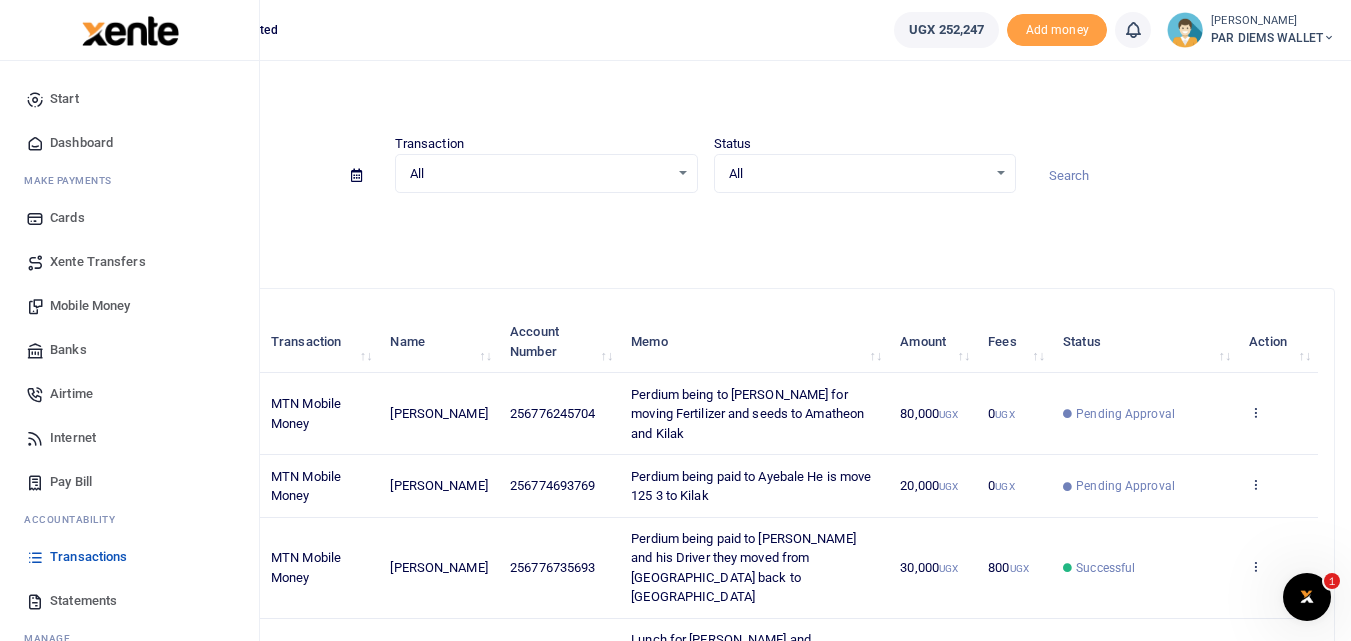 click on "Mobile Money" at bounding box center [90, 306] 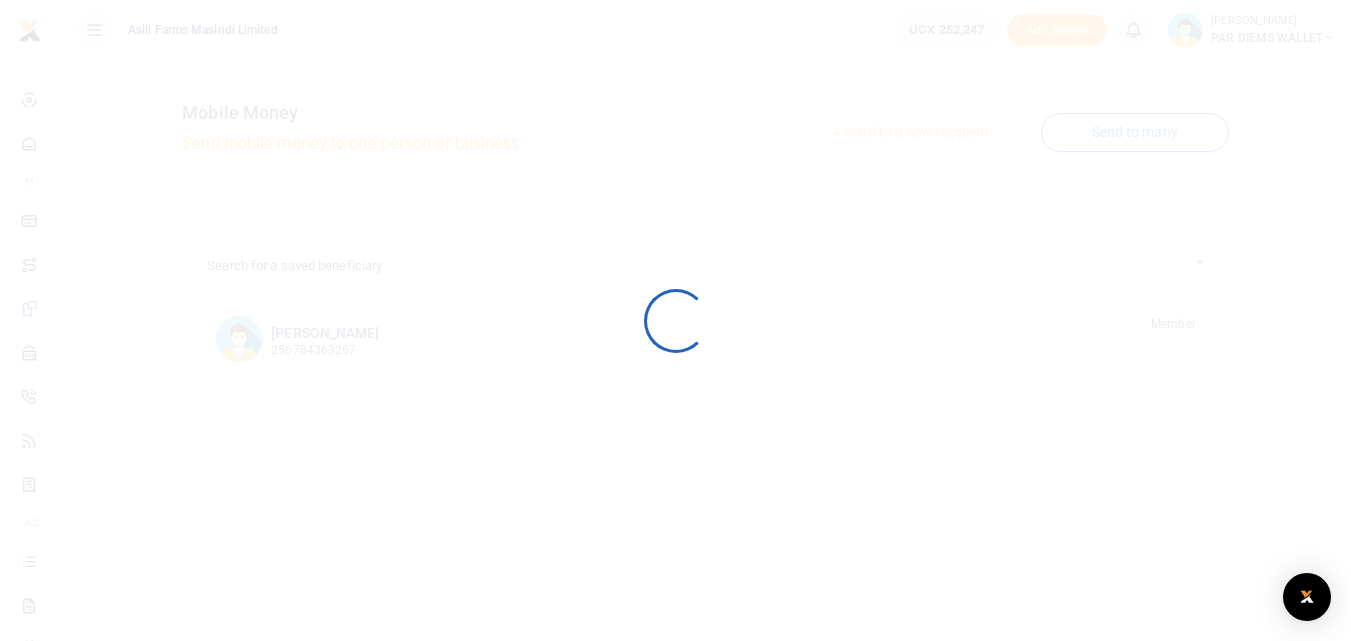 scroll, scrollTop: 0, scrollLeft: 0, axis: both 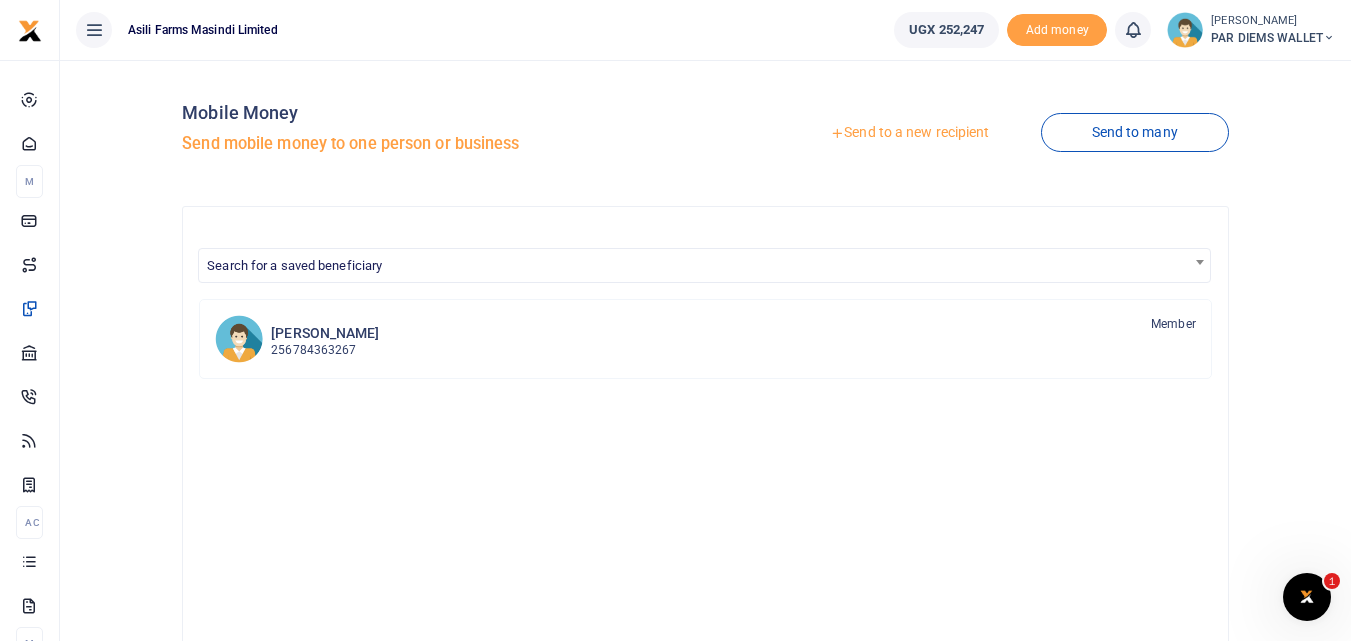 click on "Send to a new recipient" at bounding box center [909, 133] 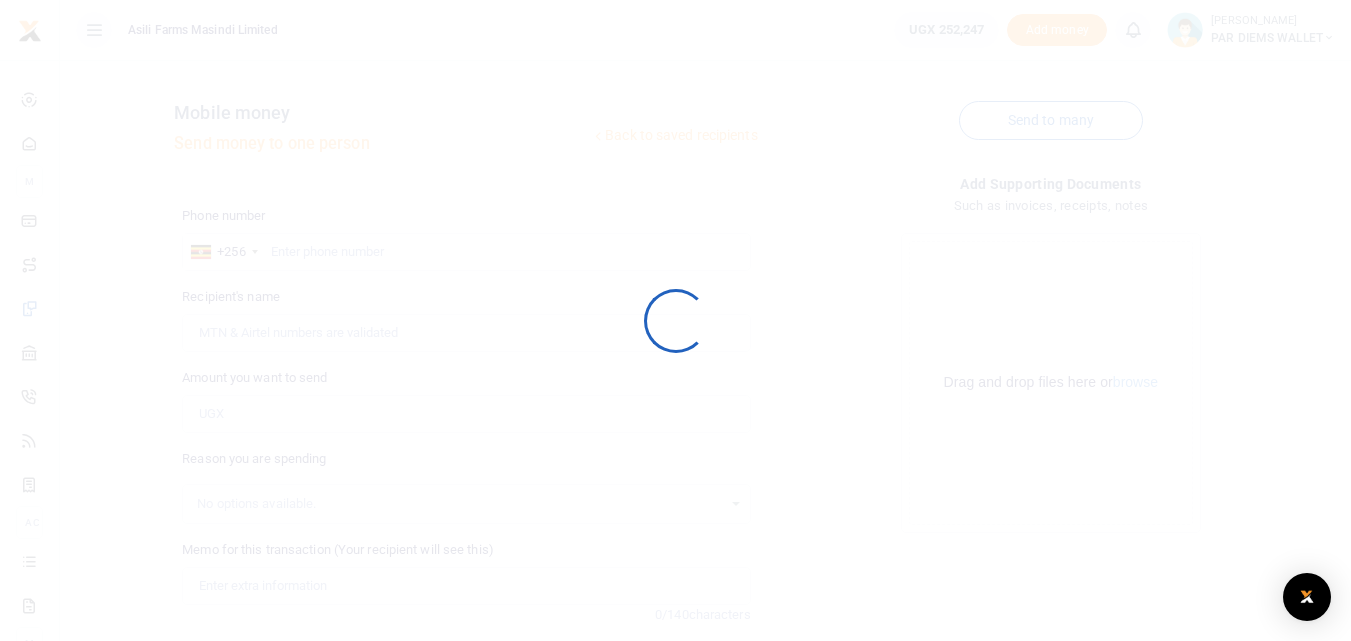 scroll, scrollTop: 0, scrollLeft: 0, axis: both 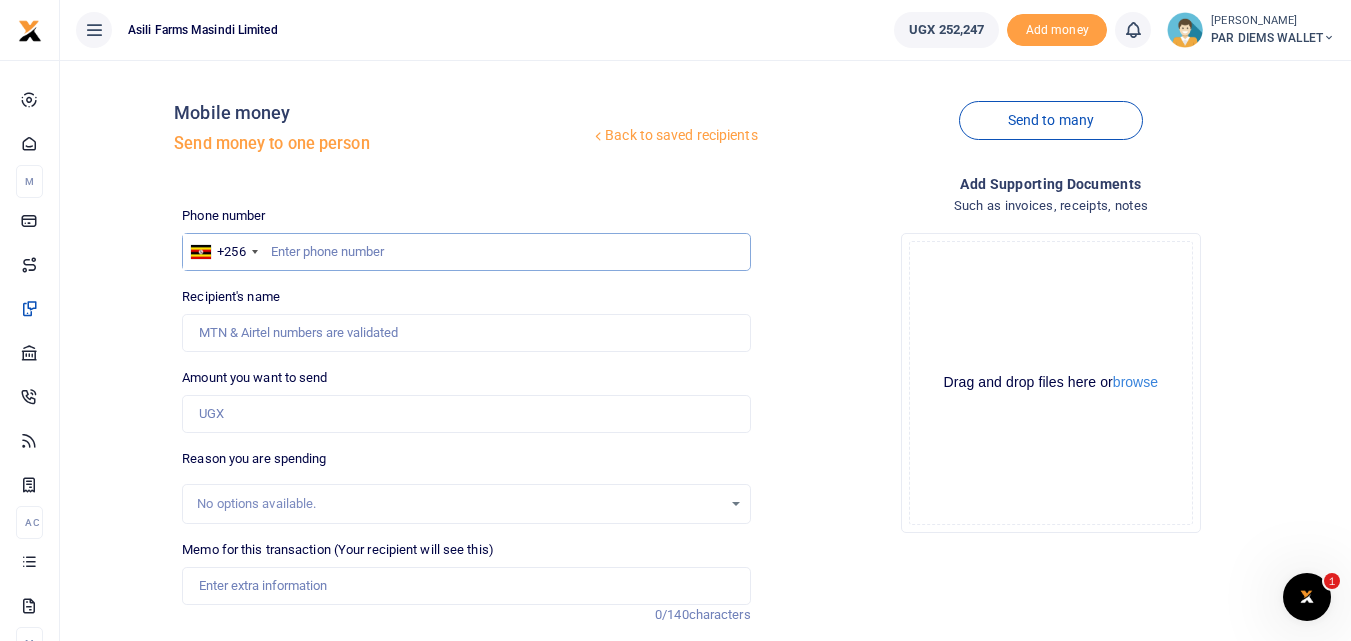 click at bounding box center [466, 252] 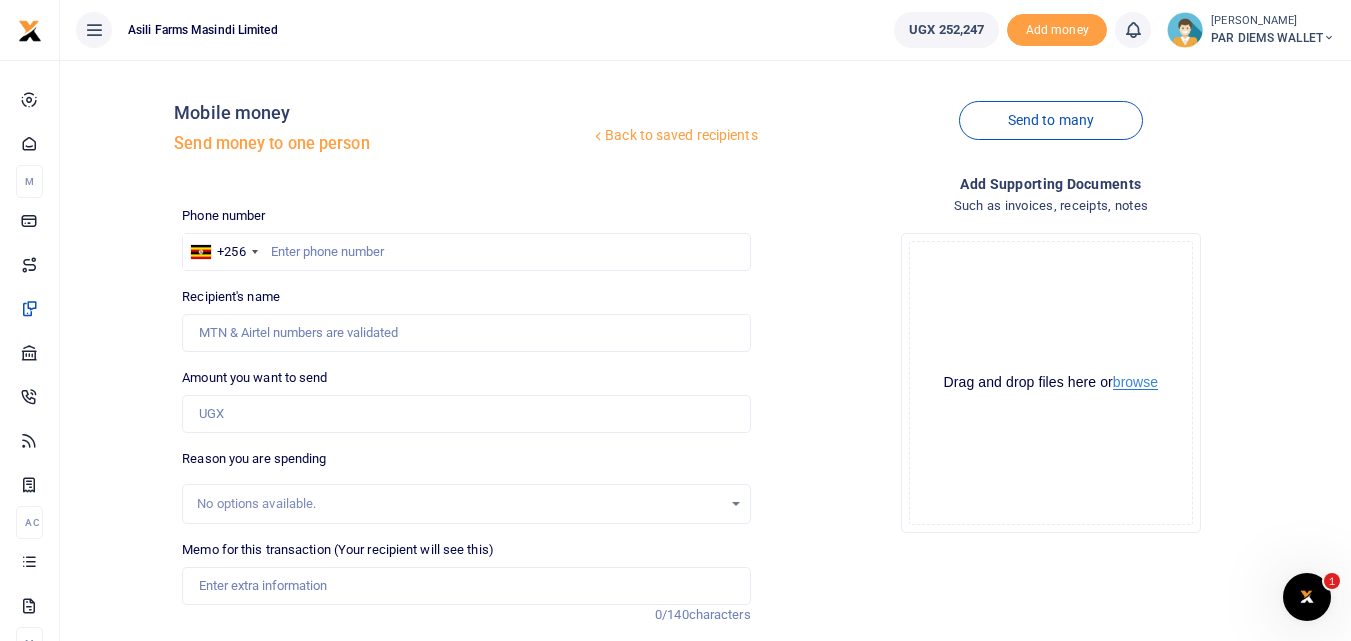 click on "browse" at bounding box center (1135, 382) 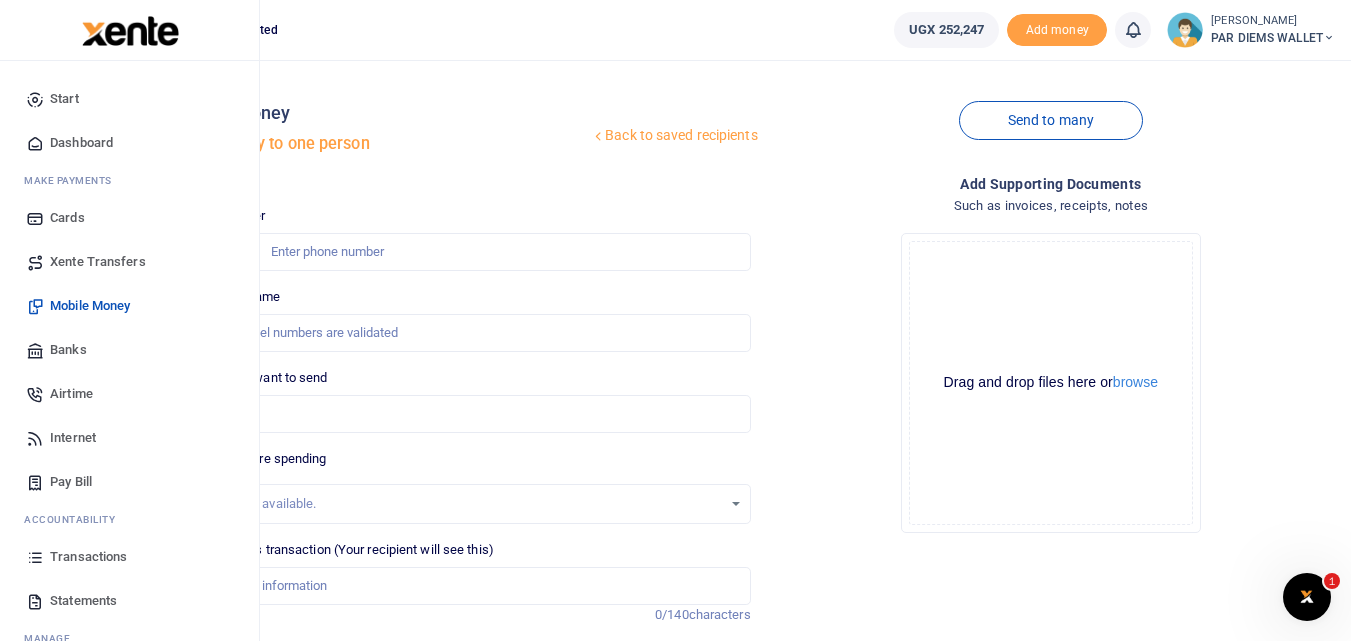 click at bounding box center (35, 557) 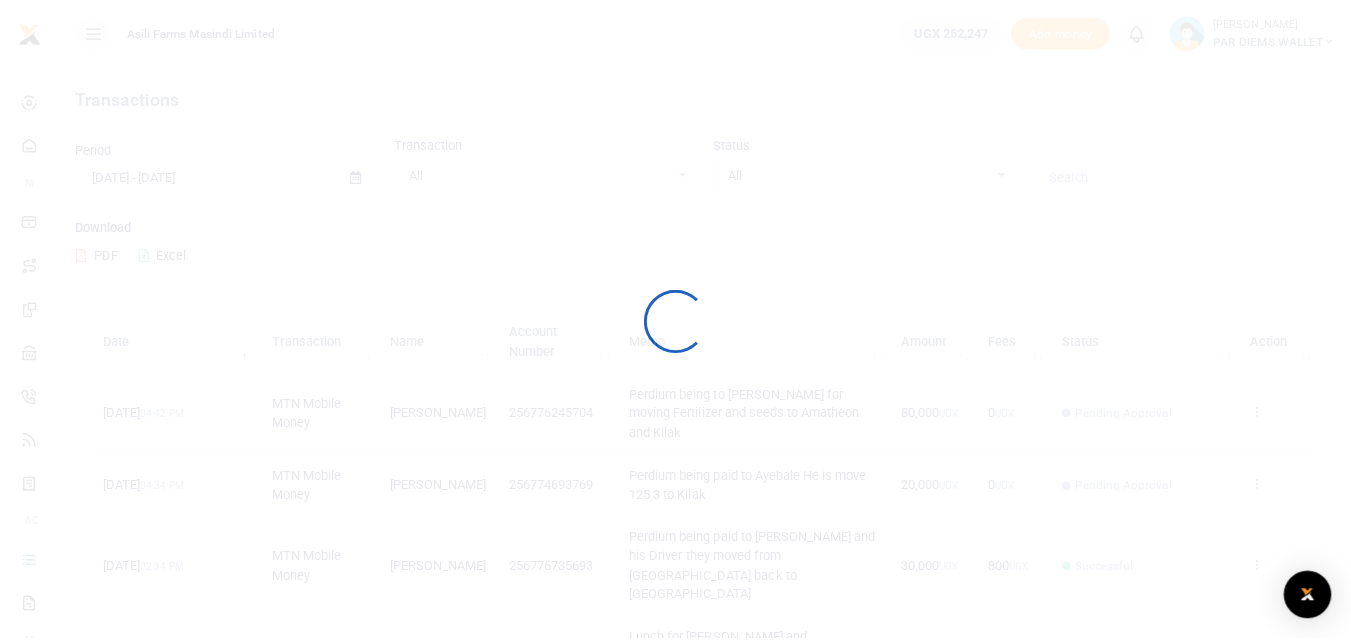scroll, scrollTop: 0, scrollLeft: 0, axis: both 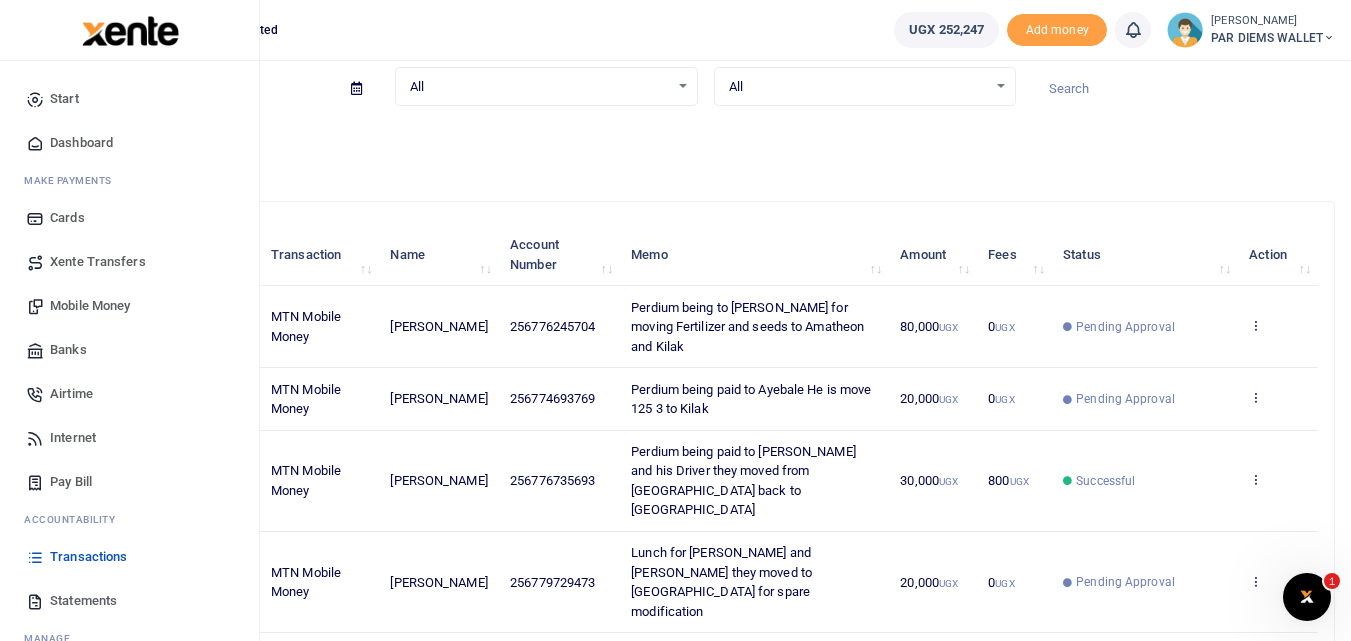 click on "Mobile Money" at bounding box center (90, 306) 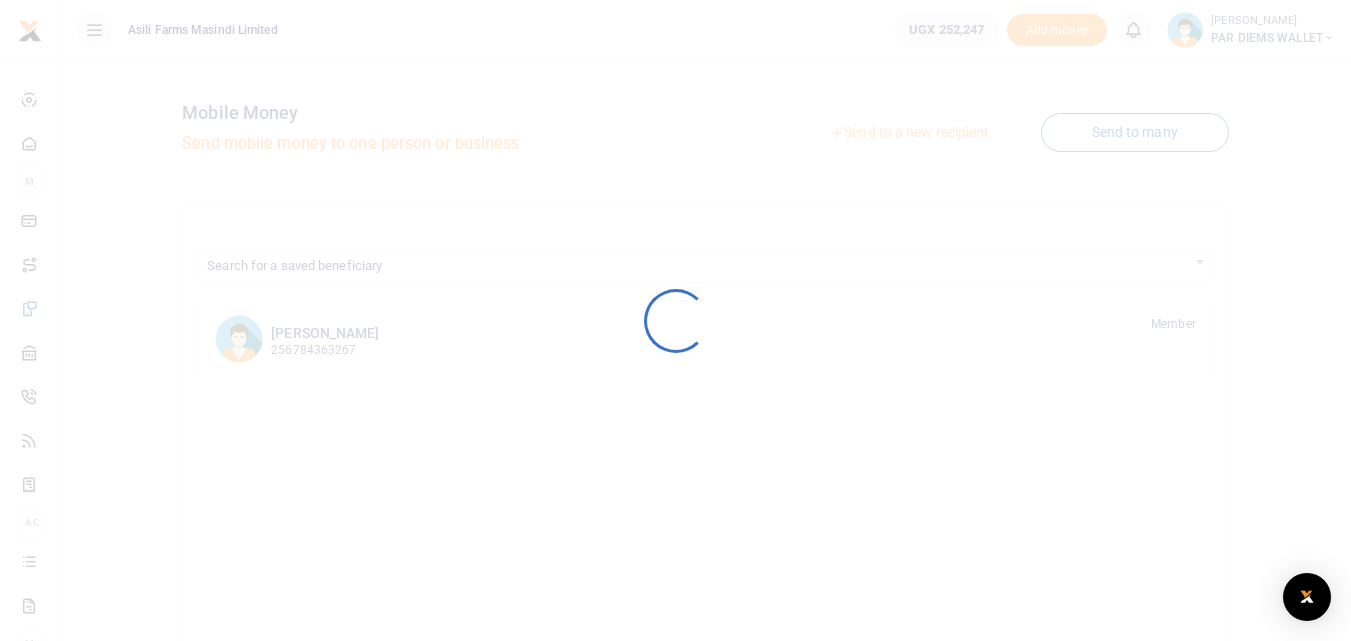 scroll, scrollTop: 0, scrollLeft: 0, axis: both 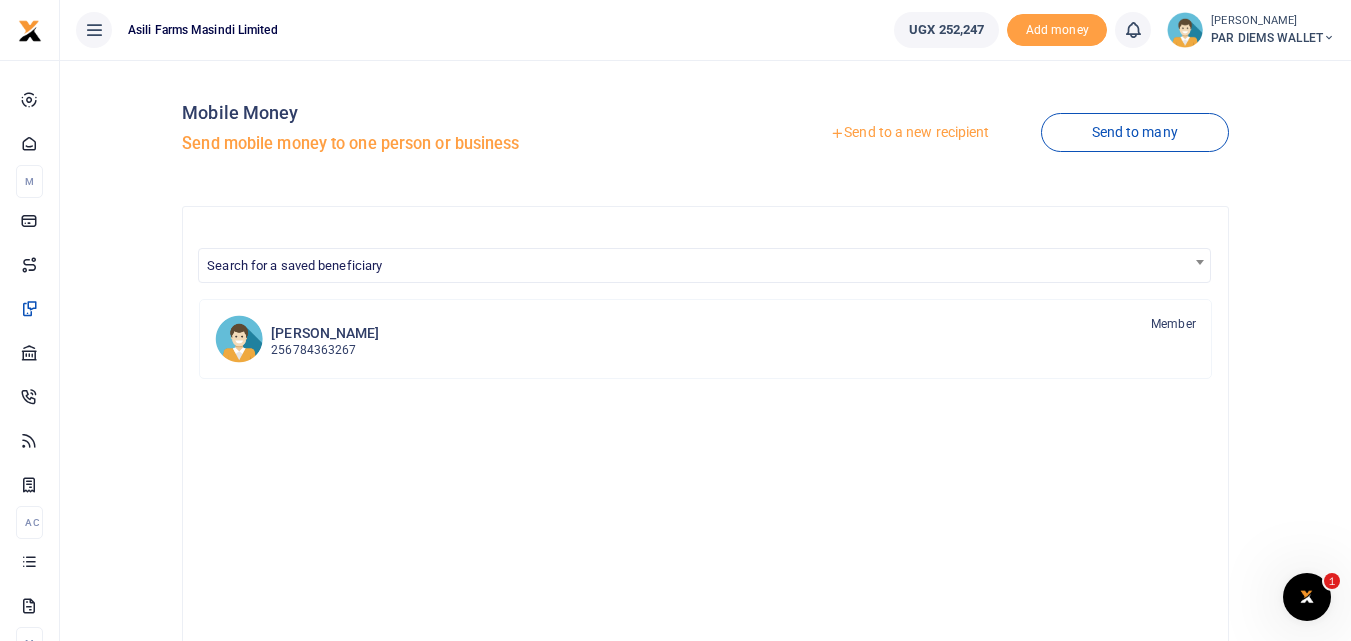 click on "Send to a new recipient" at bounding box center [909, 133] 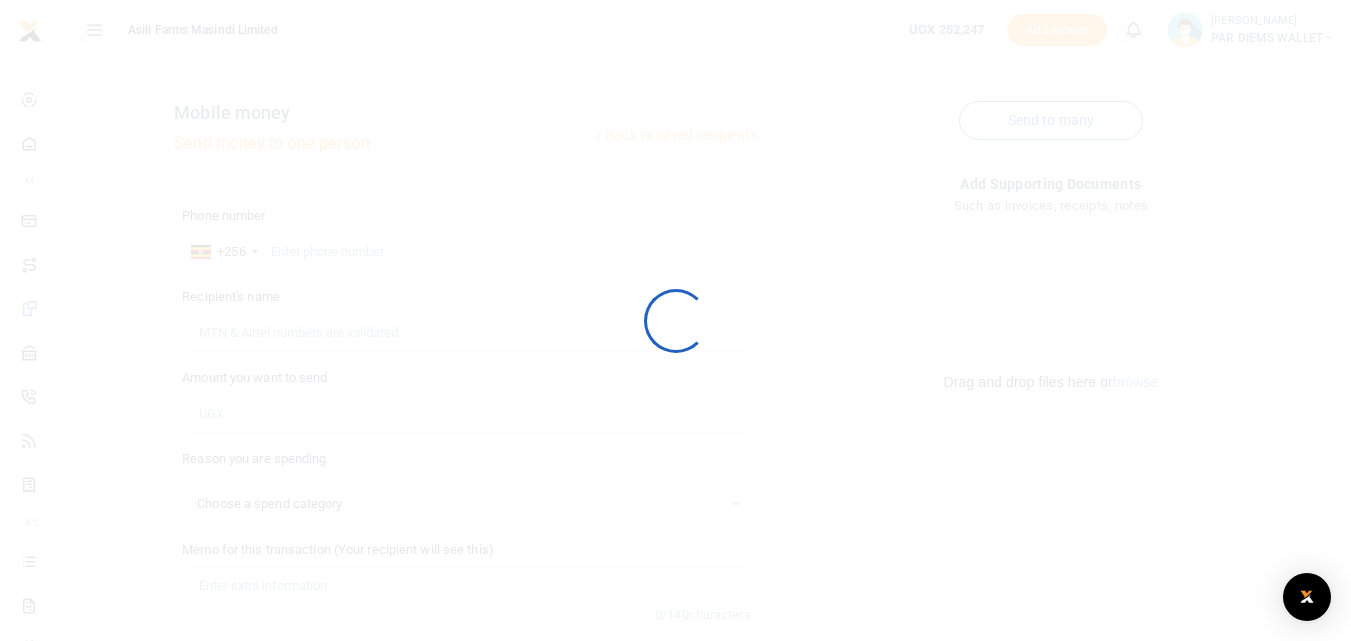 scroll, scrollTop: 0, scrollLeft: 0, axis: both 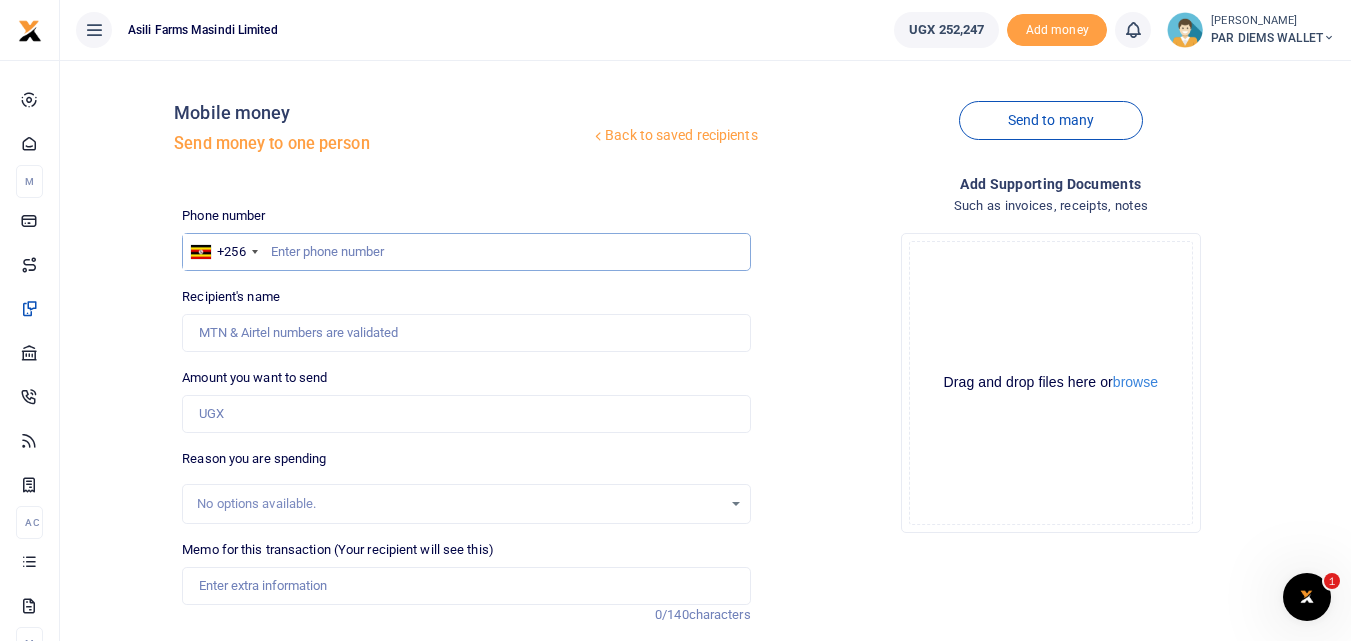 click at bounding box center (466, 252) 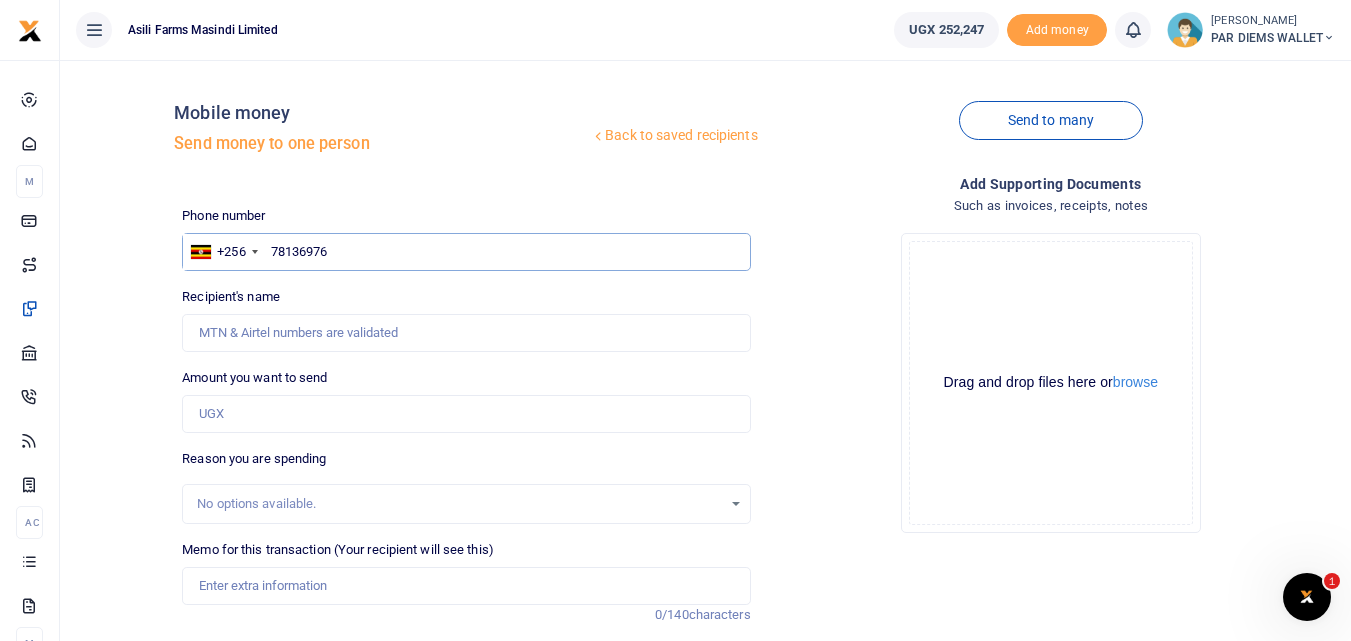 type on "781369760" 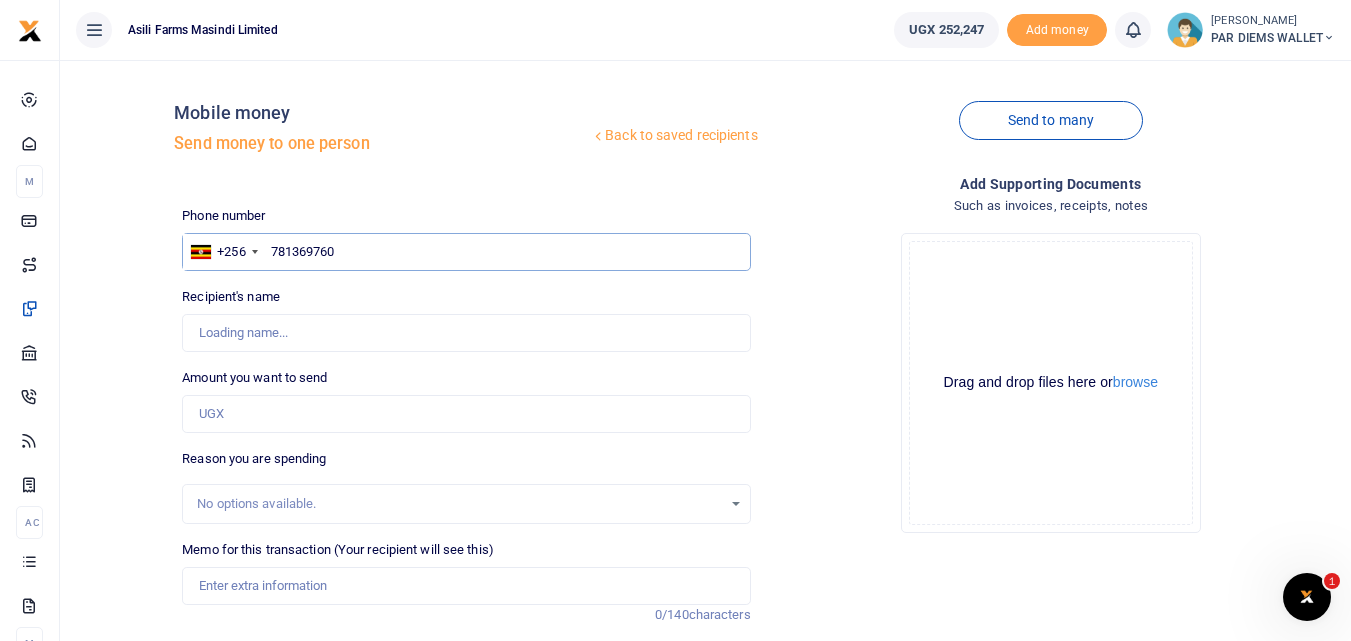 type on "[PERSON_NAME]" 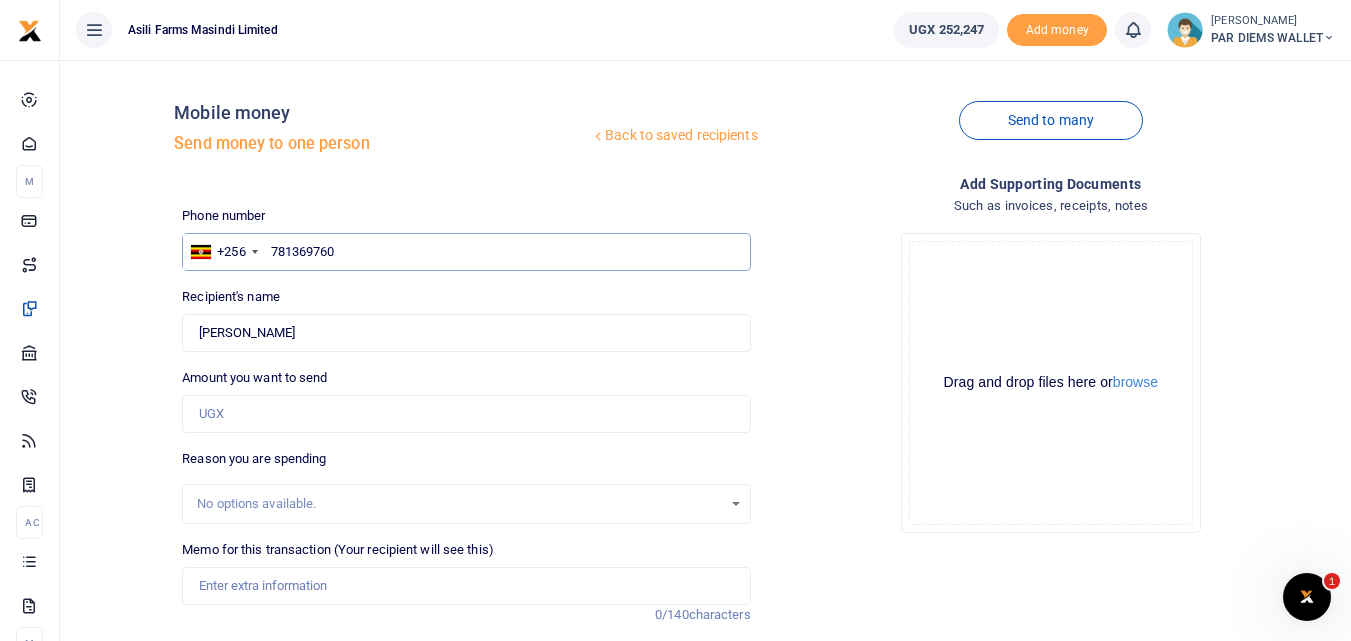 type on "781369760" 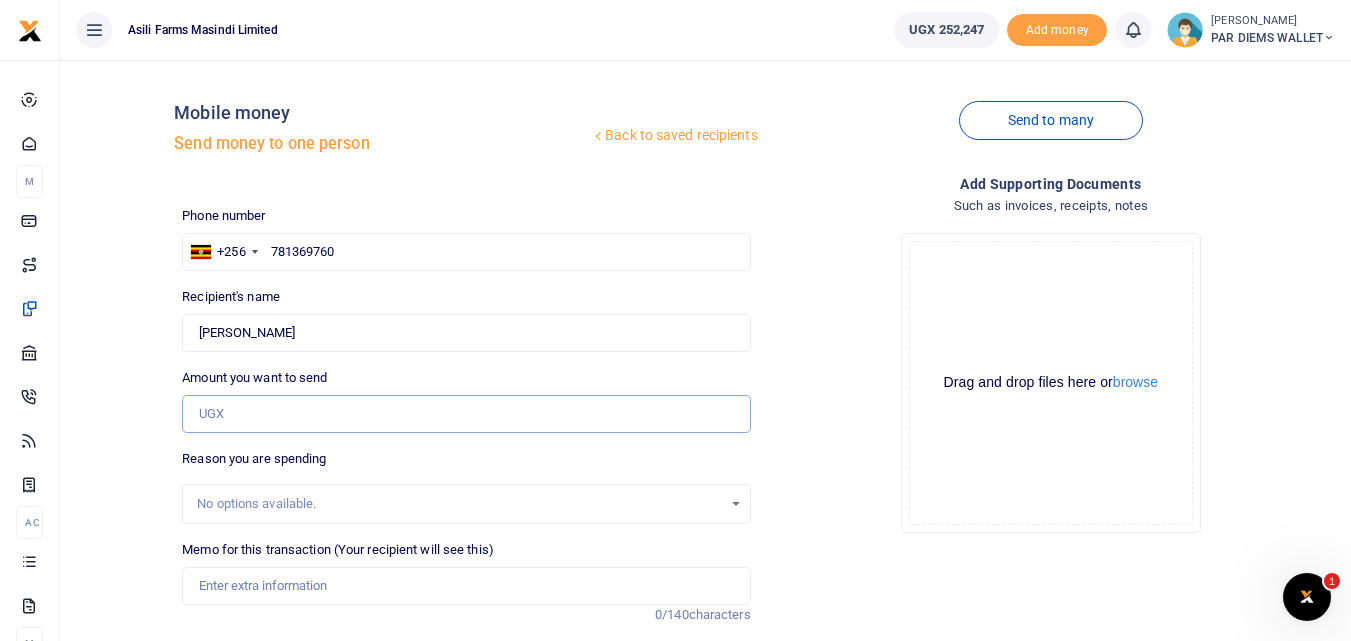click on "Amount you want to send" at bounding box center (466, 414) 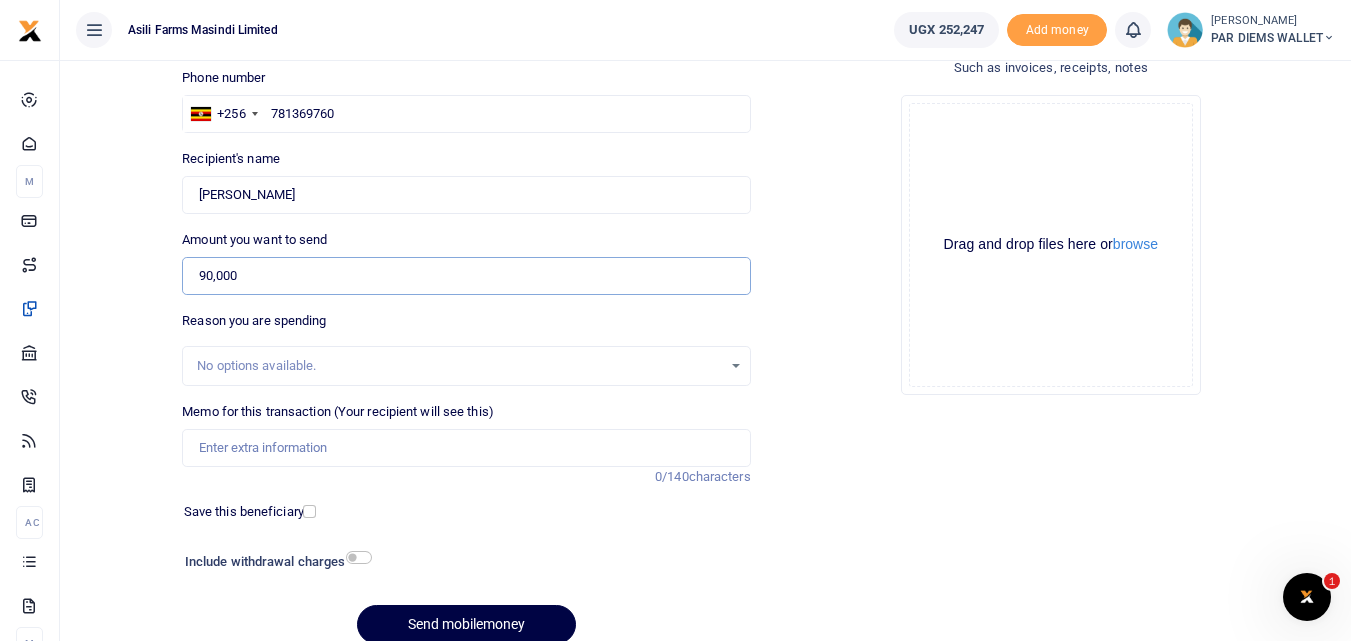 scroll, scrollTop: 143, scrollLeft: 0, axis: vertical 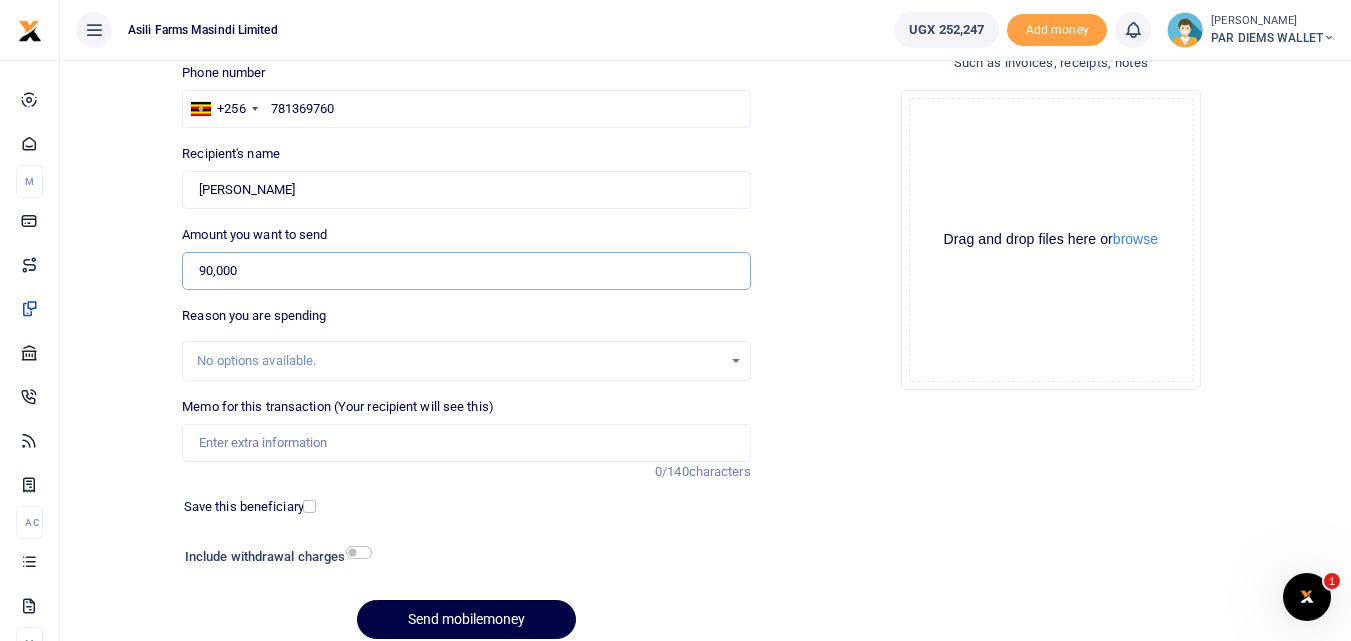 type on "90,000" 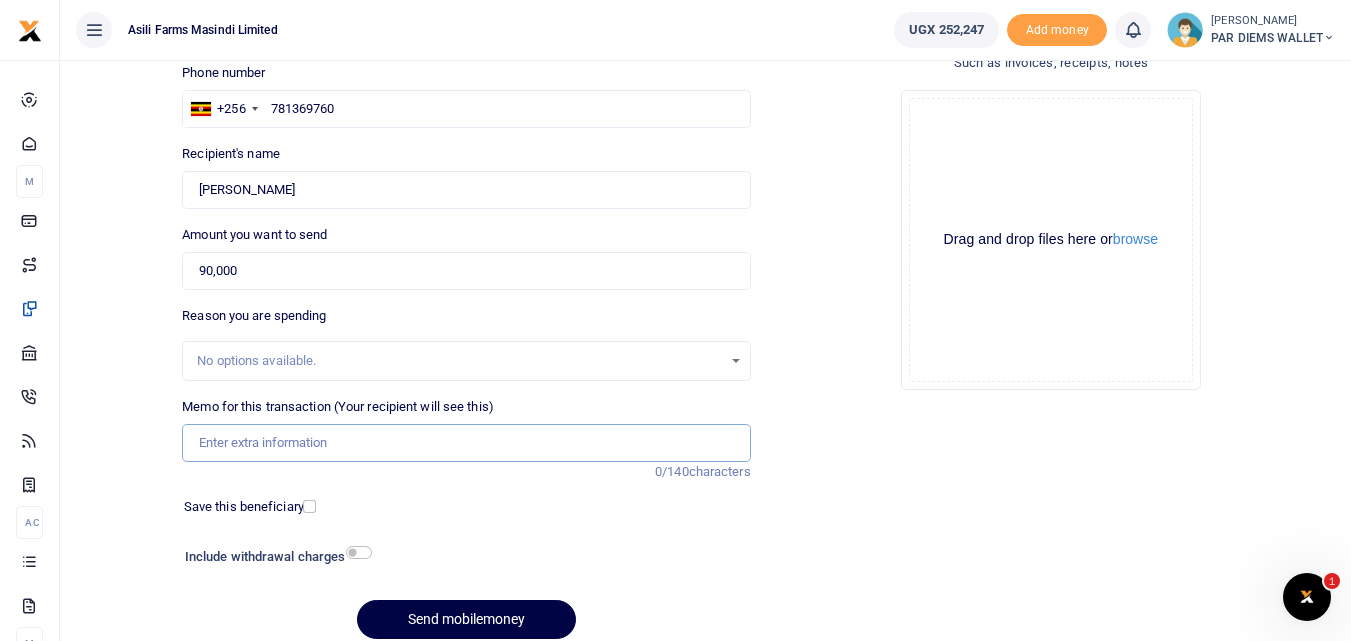 click on "Memo for this transaction (Your recipient will see this)" at bounding box center [466, 443] 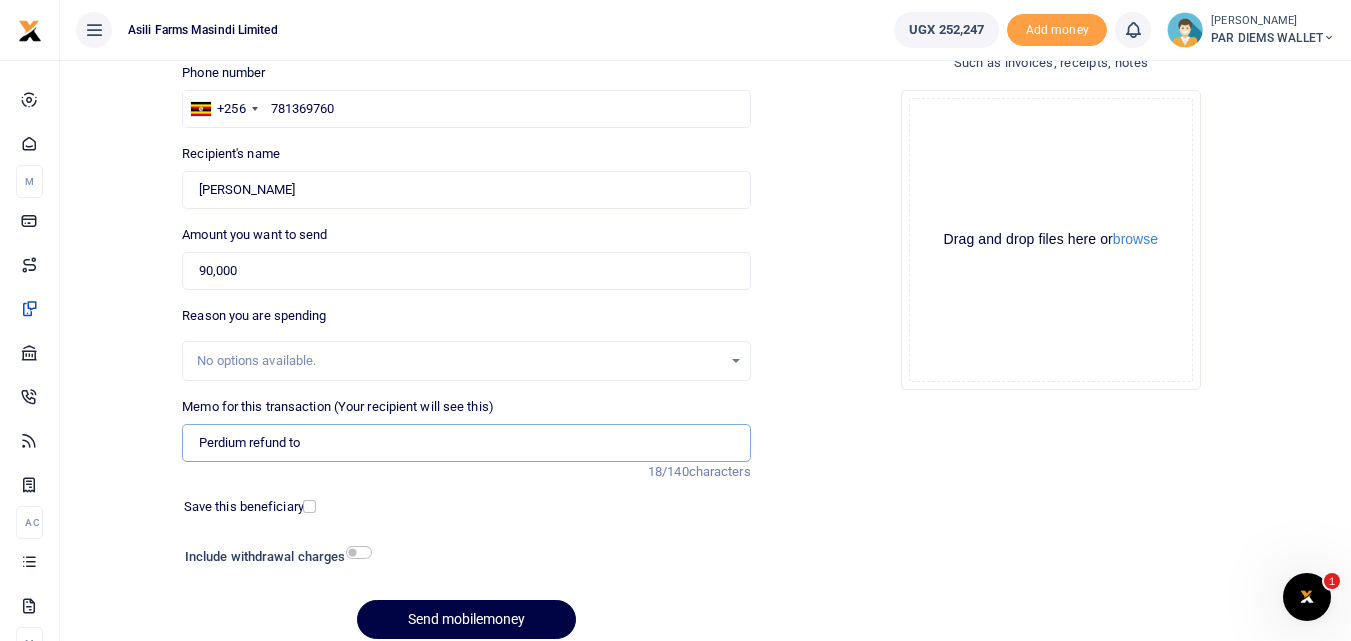 click on "Perdium refund to" at bounding box center [466, 443] 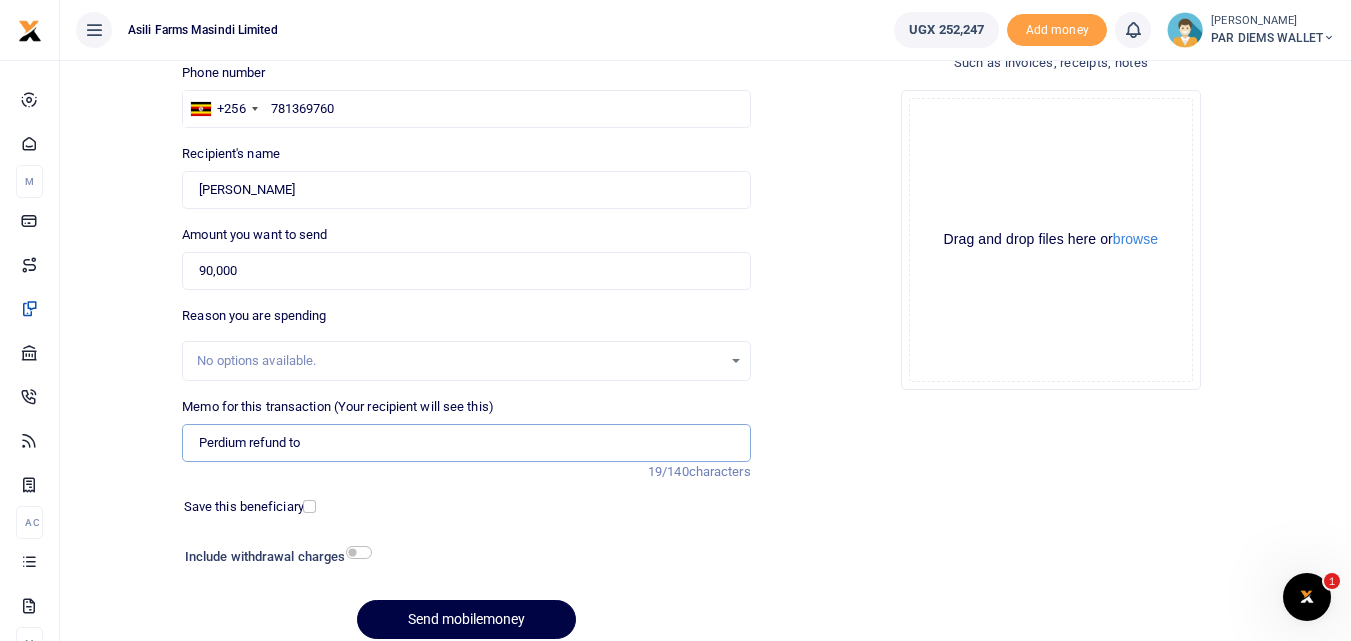 click on "Perdium refund to" at bounding box center [466, 443] 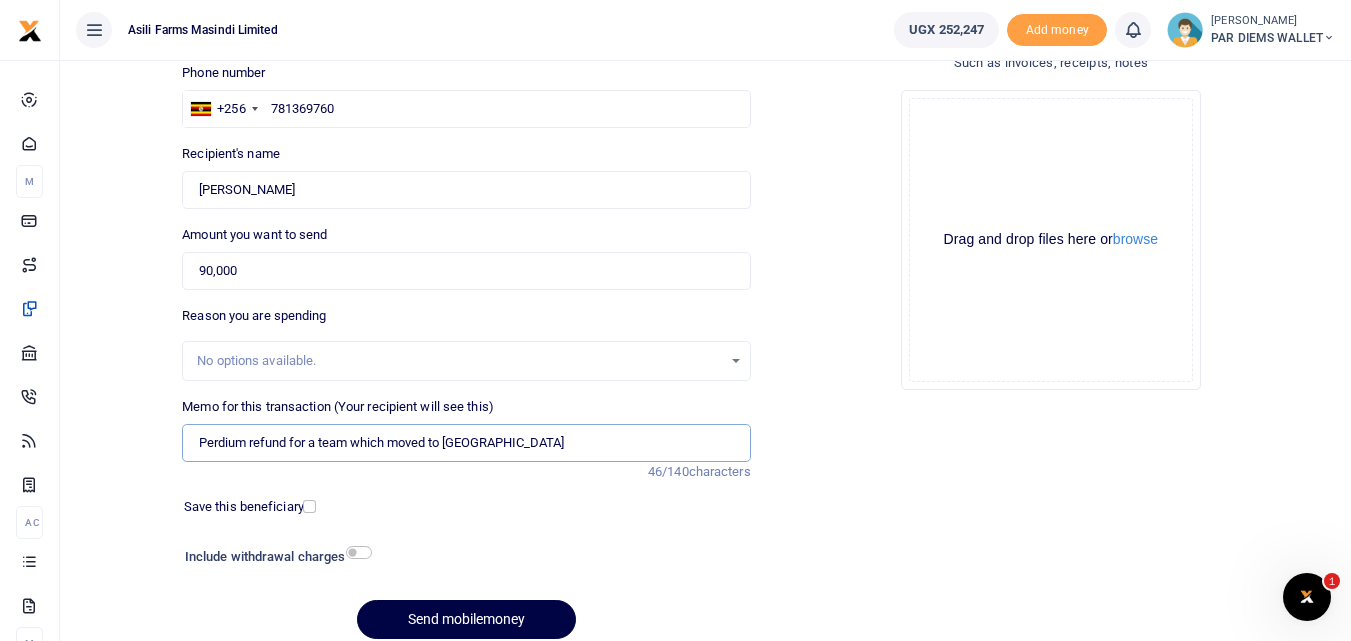 click on "Perdium refund for a team which moved to Kila" at bounding box center (466, 443) 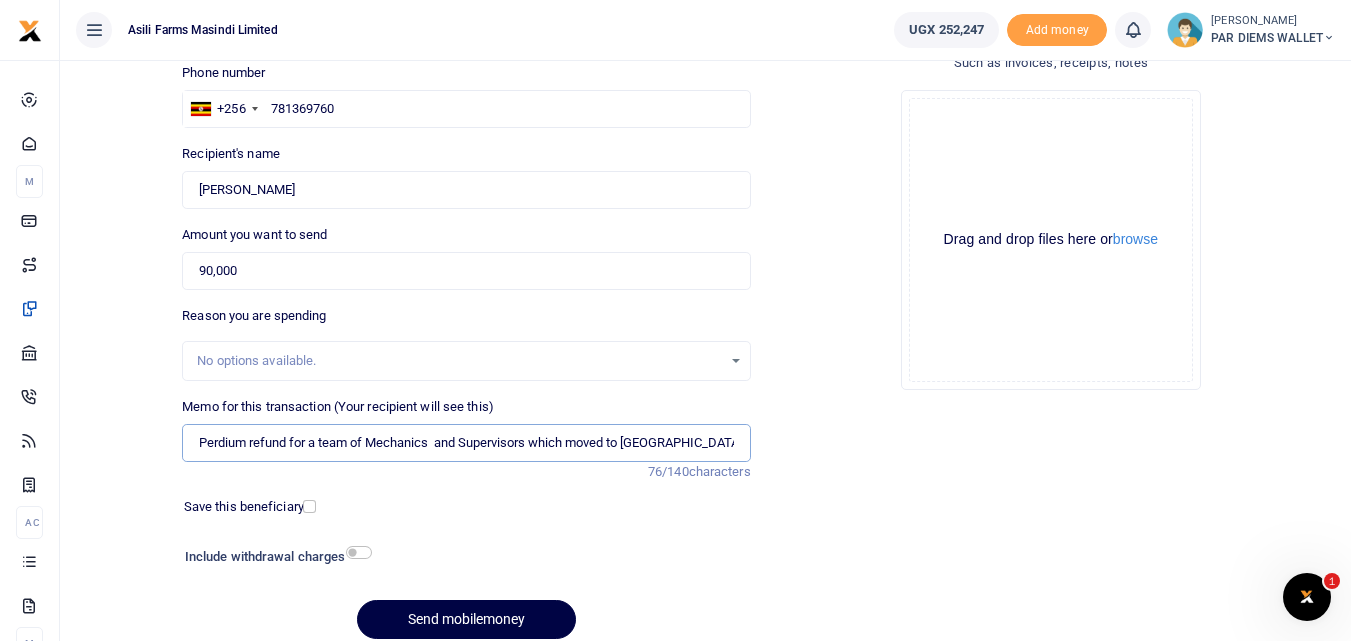 click on "Perdium refund for a team of Mechanics  and Supervisors which moved to Kila" at bounding box center [466, 443] 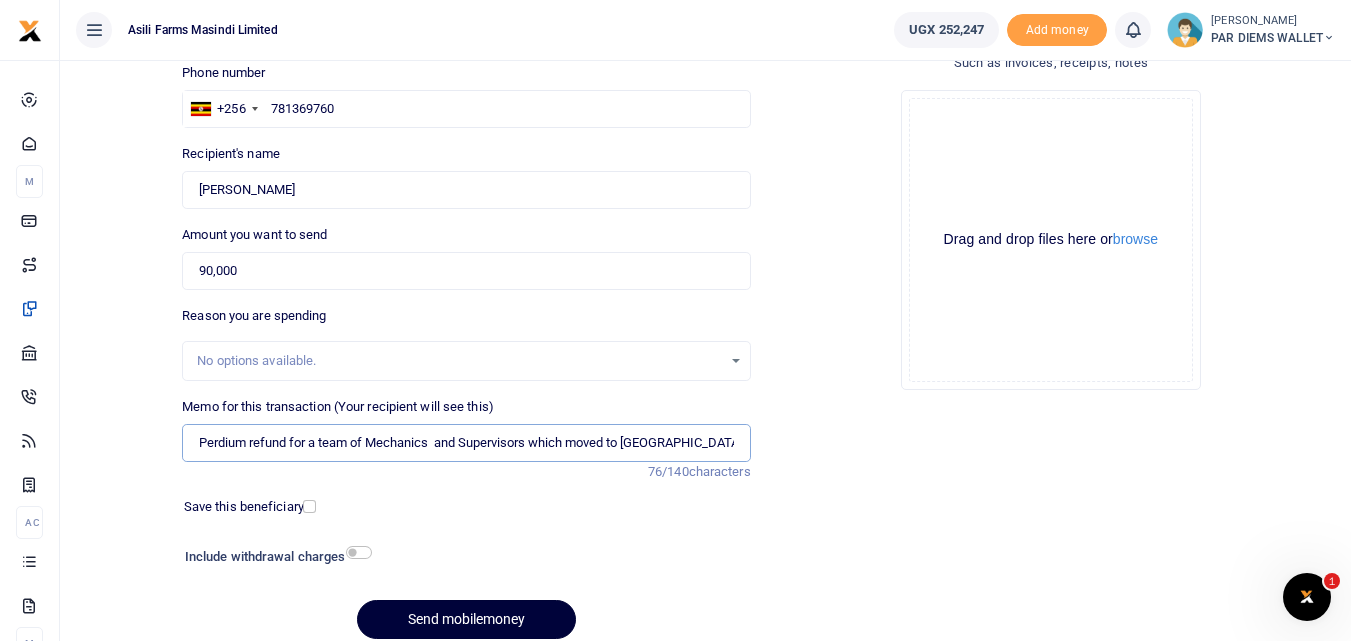 type on "Perdium refund for a team of Mechanics  and Supervisors which moved to Kila" 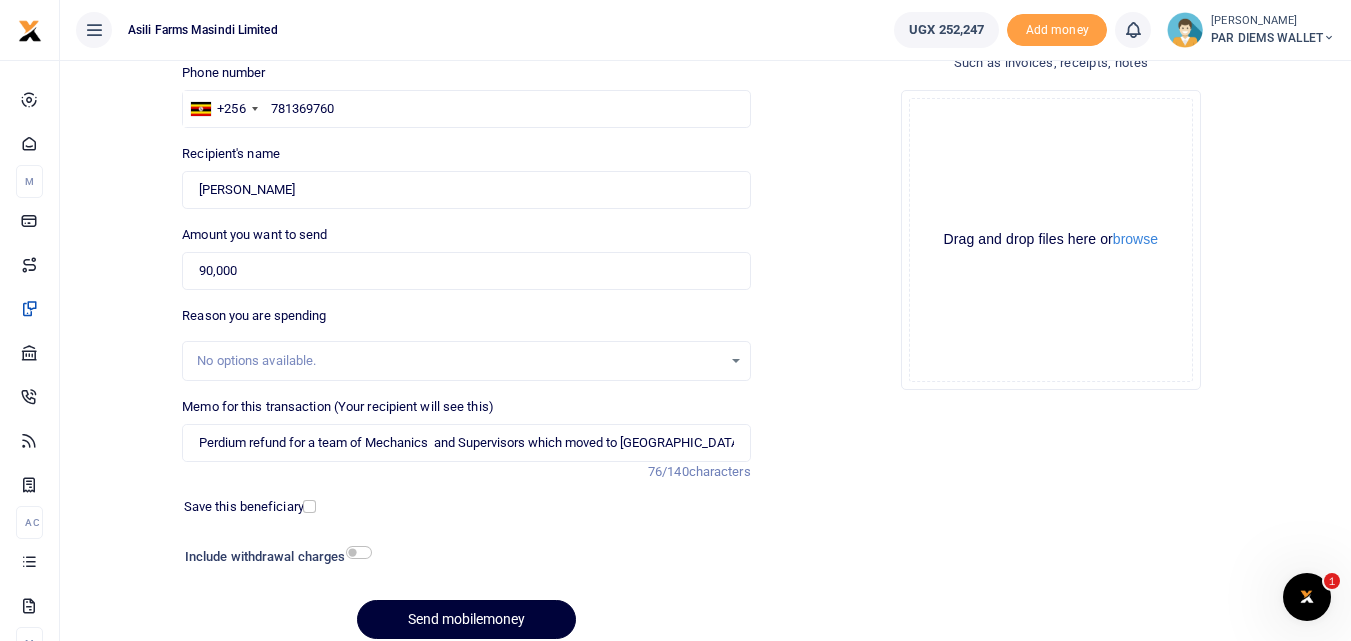 click on "Send mobilemoney" at bounding box center [466, 619] 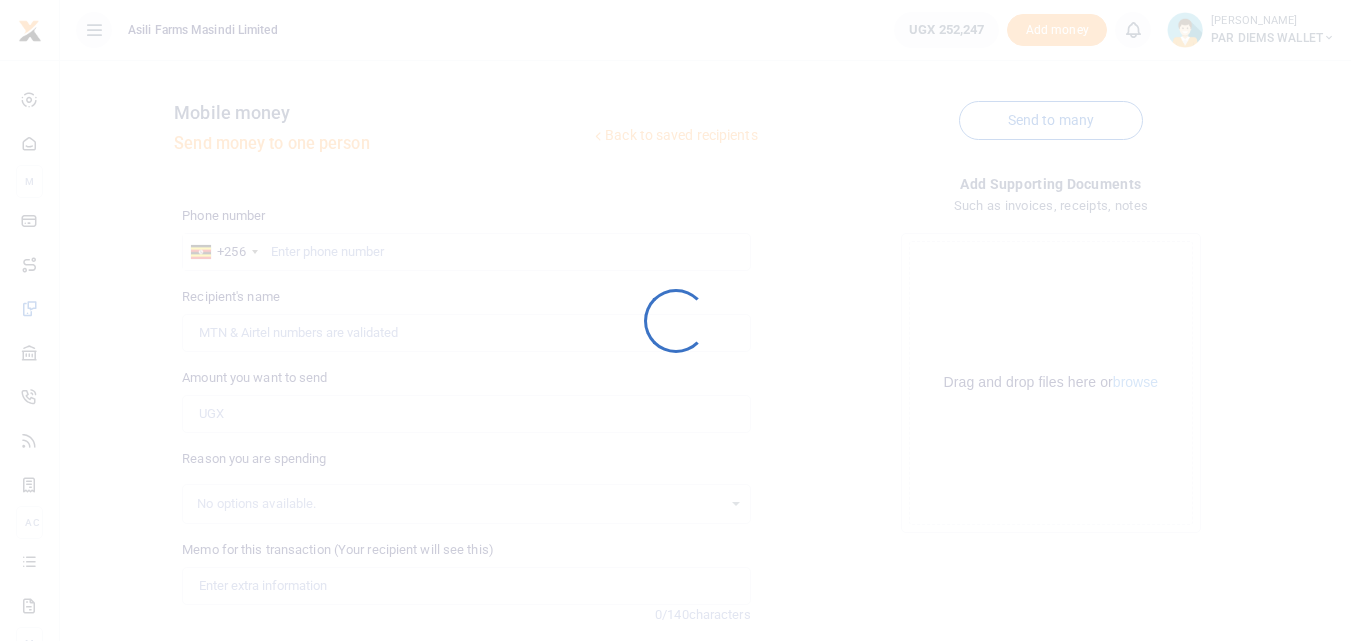 scroll, scrollTop: 134, scrollLeft: 0, axis: vertical 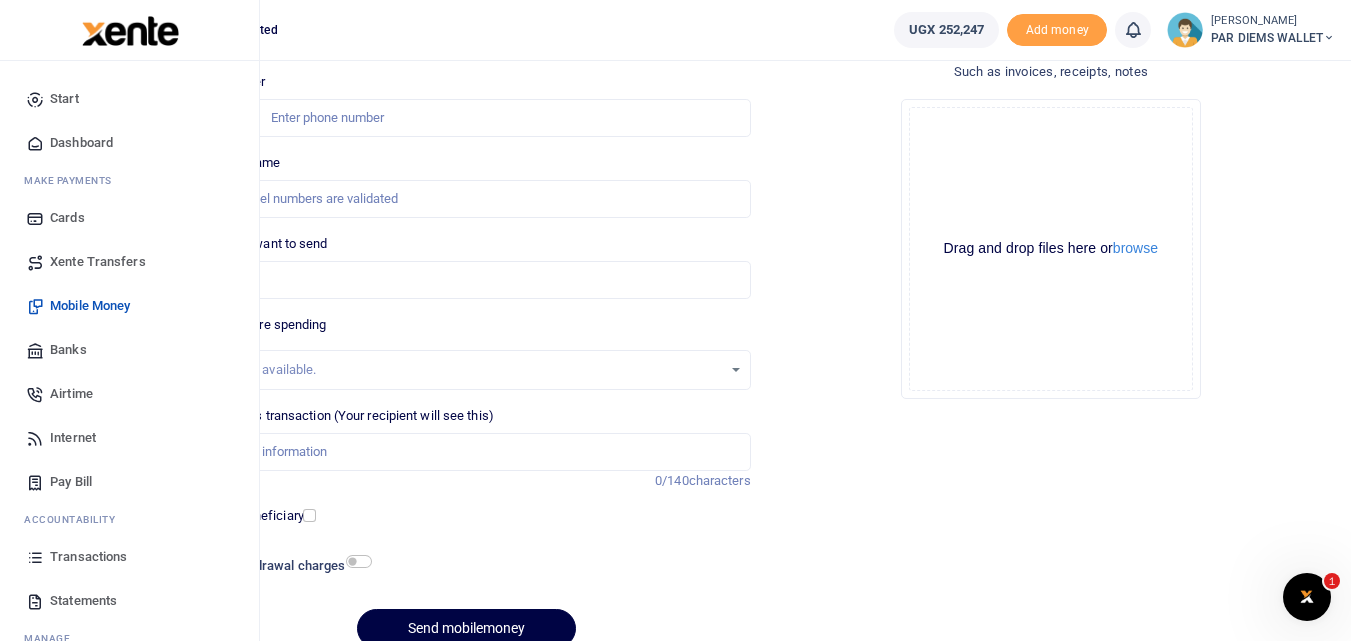 click at bounding box center (35, 557) 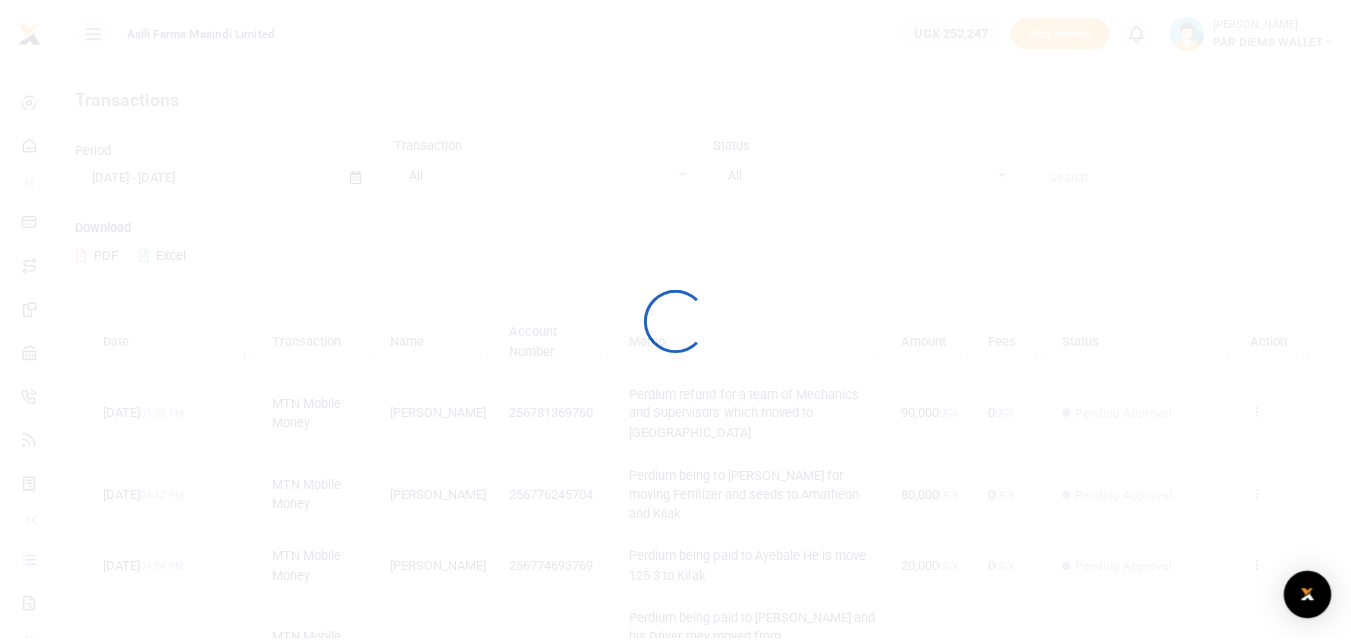 scroll, scrollTop: 0, scrollLeft: 0, axis: both 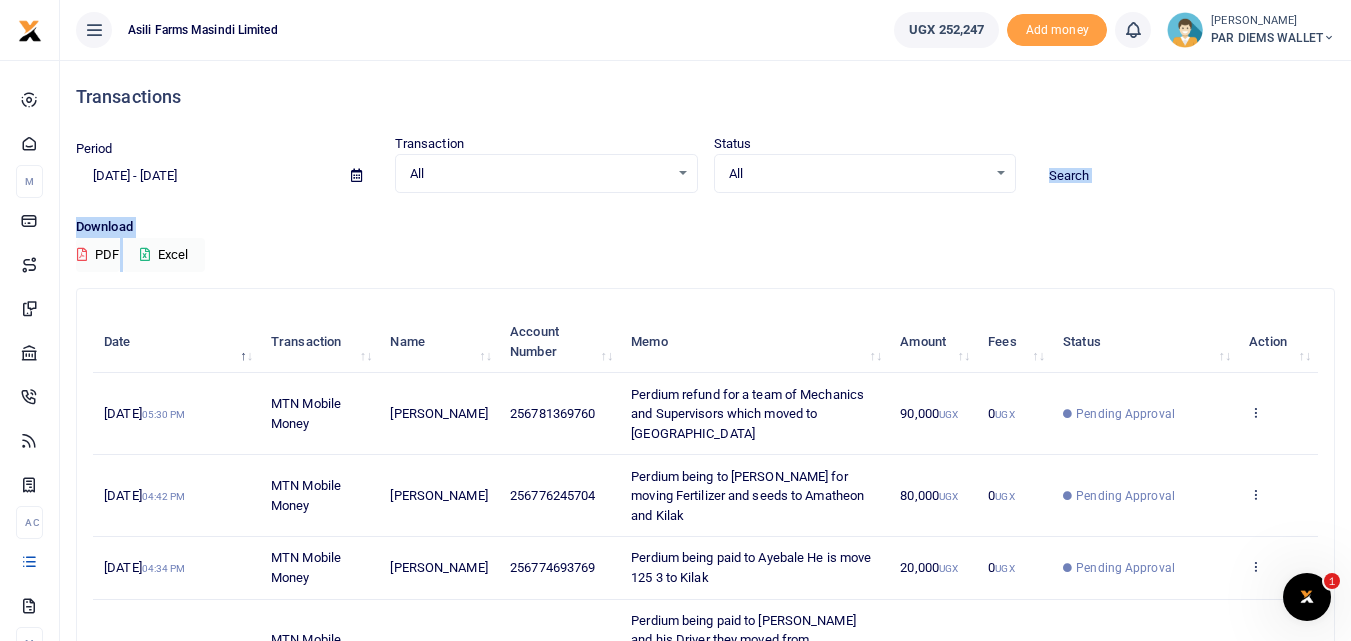 drag, startPoint x: 1347, startPoint y: 204, endPoint x: 1348, endPoint y: 262, distance: 58.00862 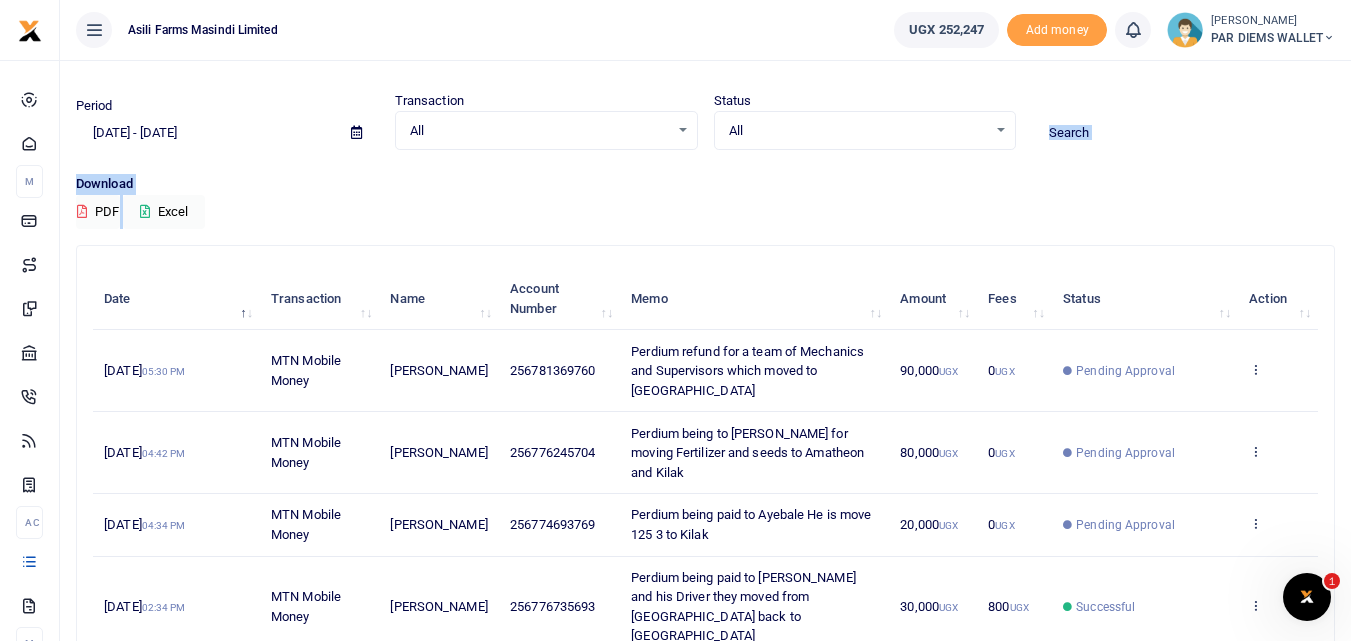 scroll, scrollTop: 37, scrollLeft: 0, axis: vertical 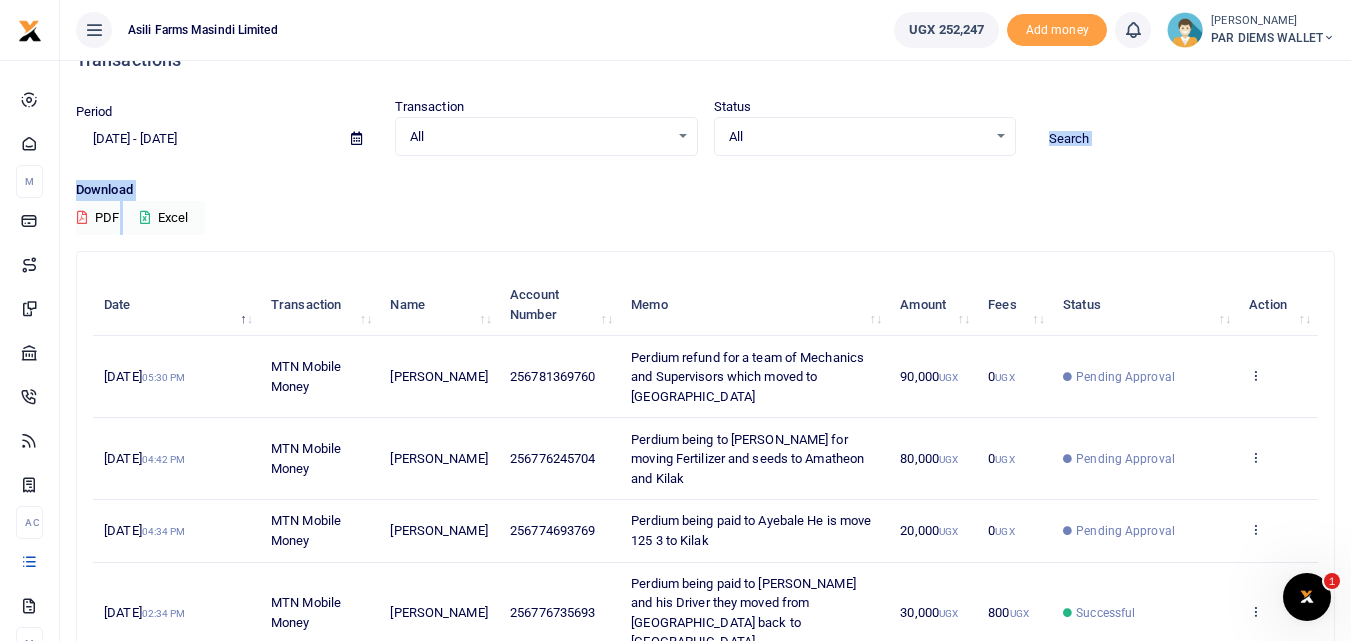 click on "Download
PDF
Excel" at bounding box center [705, 207] 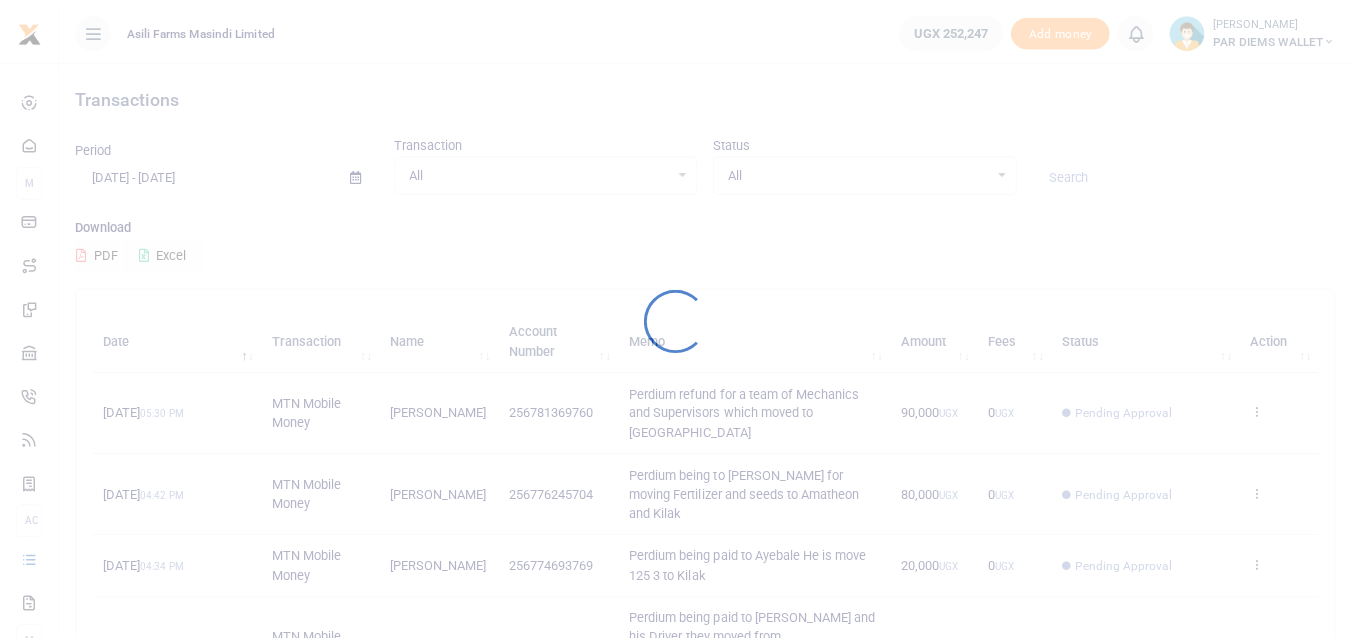 scroll, scrollTop: 0, scrollLeft: 0, axis: both 